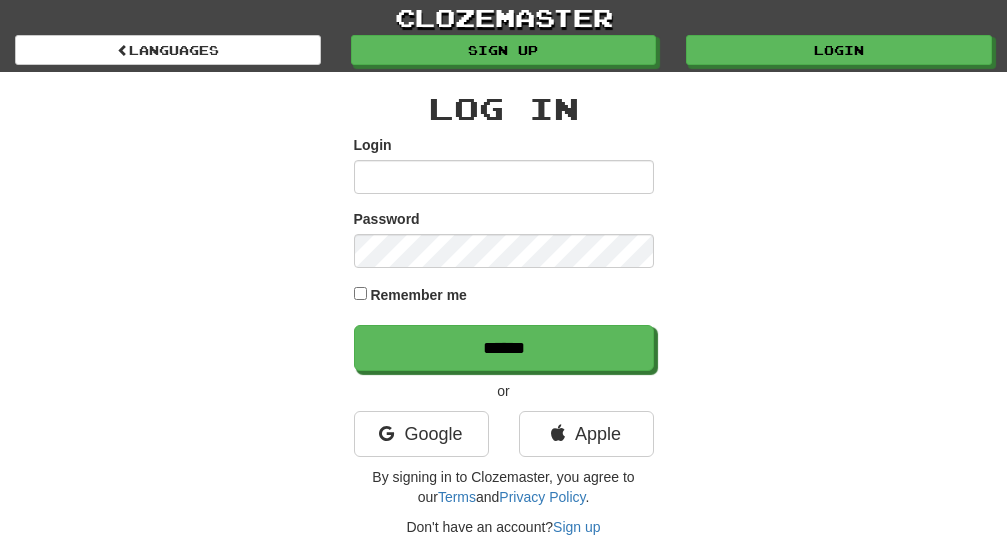 scroll, scrollTop: 0, scrollLeft: 0, axis: both 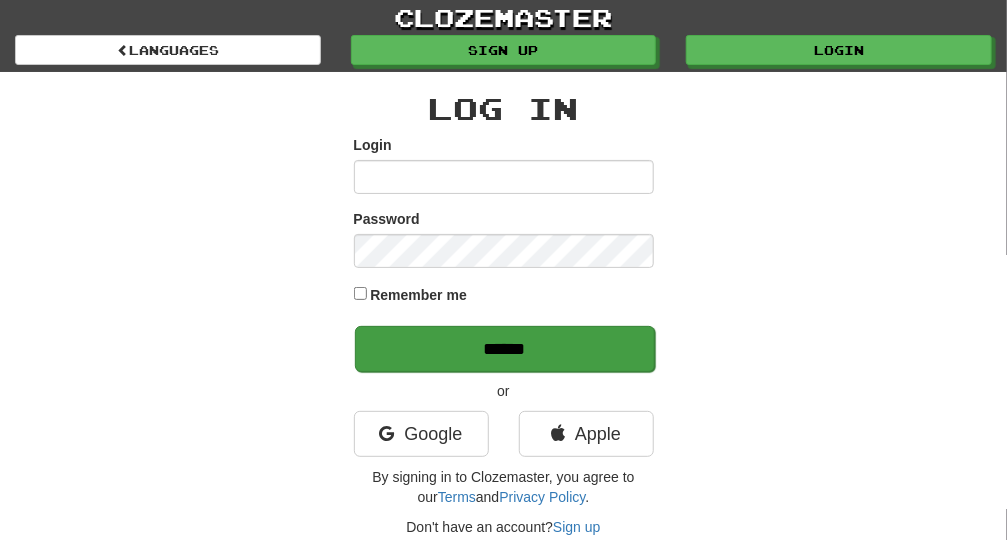 type on "**********" 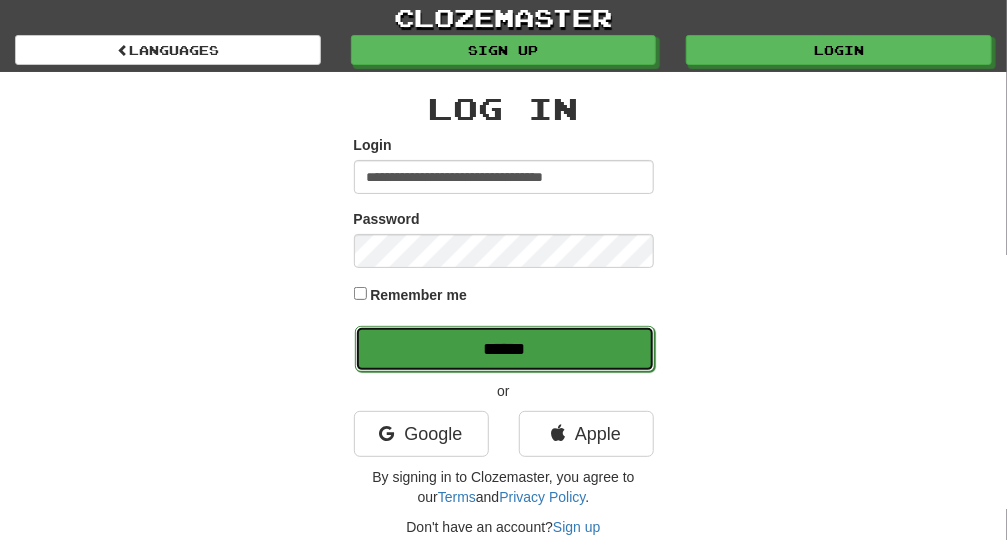 click on "******" at bounding box center (505, 349) 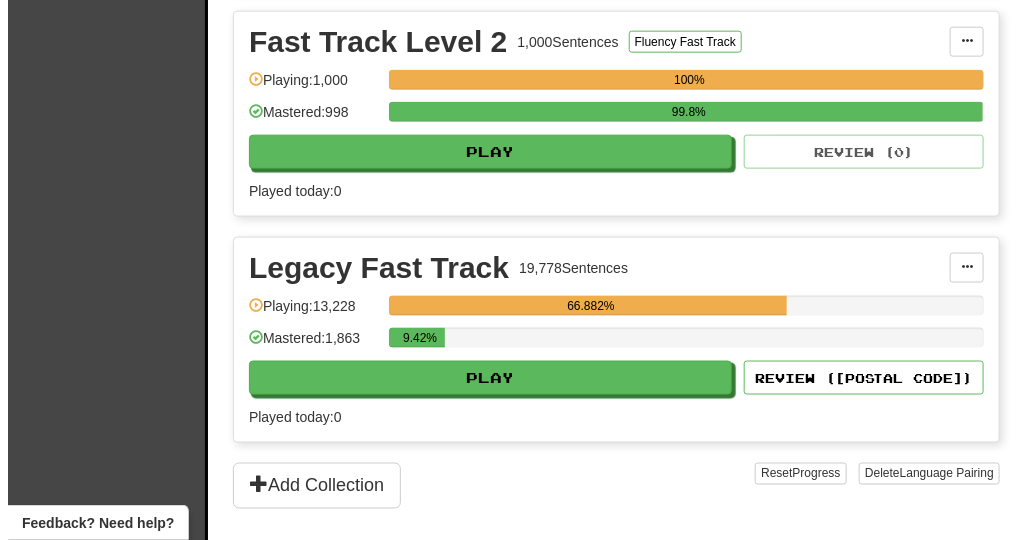 scroll, scrollTop: 744, scrollLeft: 0, axis: vertical 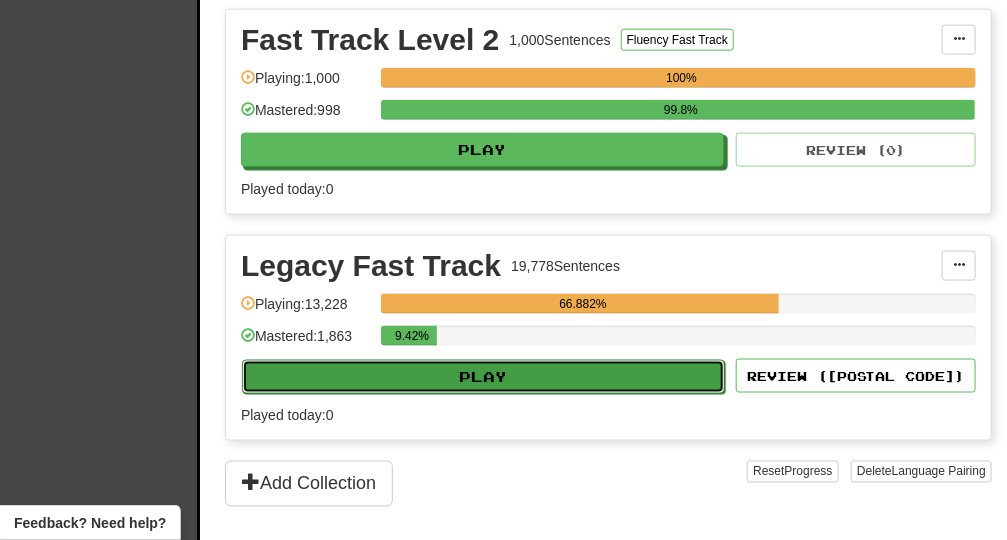 click on "Play" at bounding box center (483, 377) 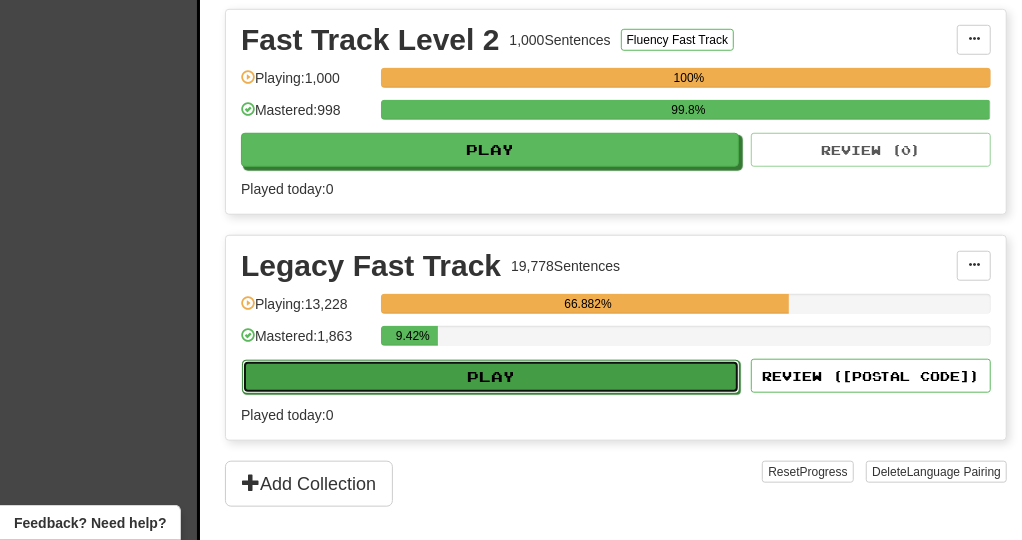 select on "**" 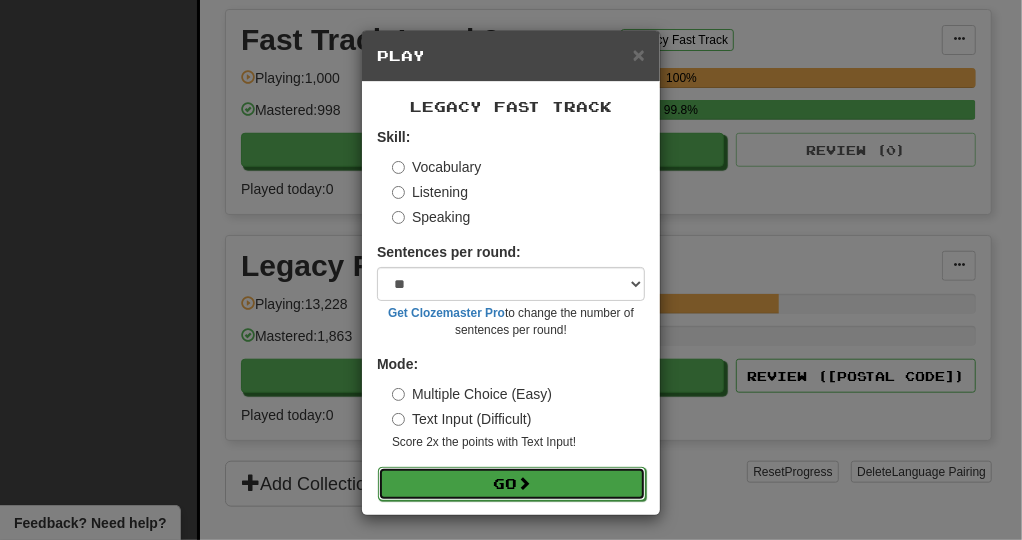 click on "Go" at bounding box center (512, 484) 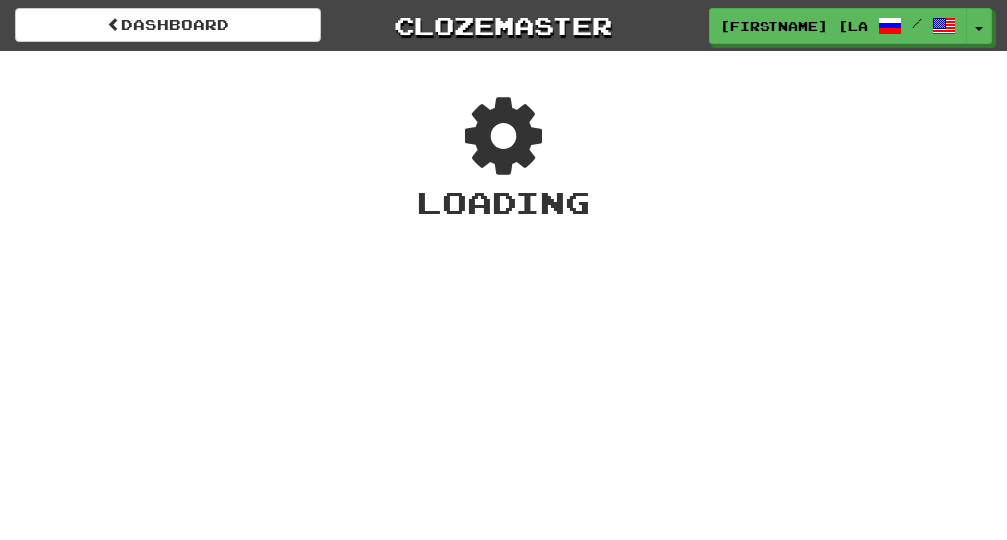 scroll, scrollTop: 0, scrollLeft: 0, axis: both 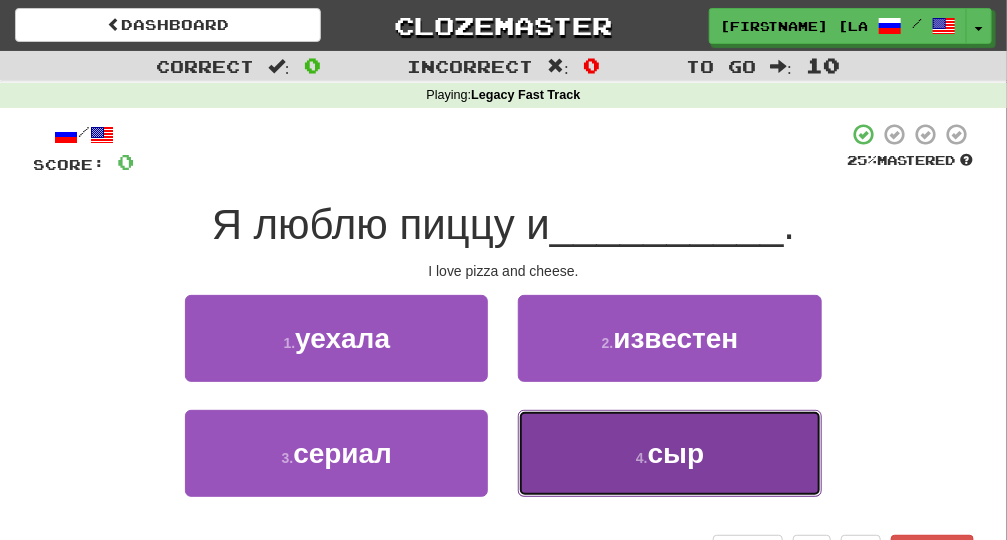 click on "4 .  сыр" at bounding box center (669, 453) 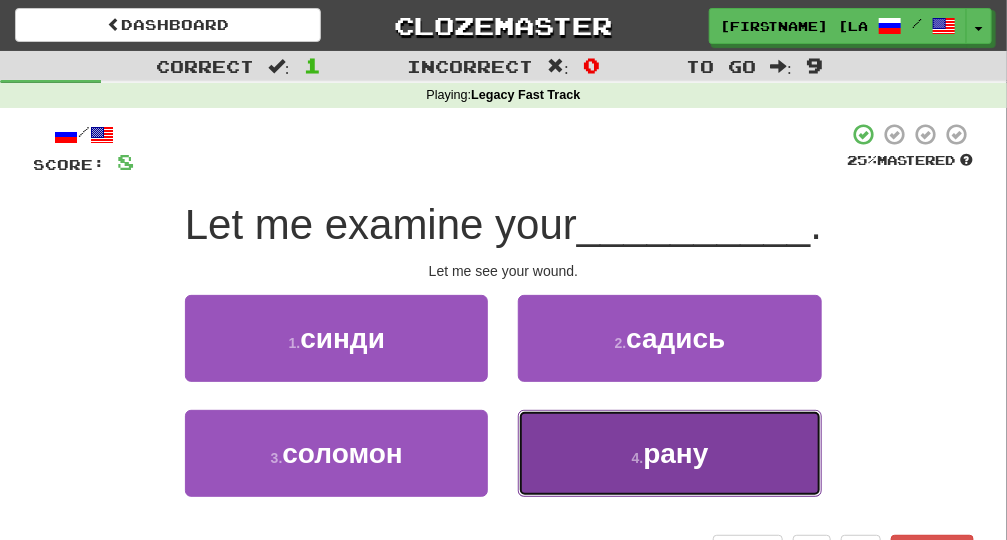 click on "wound." at bounding box center [669, 453] 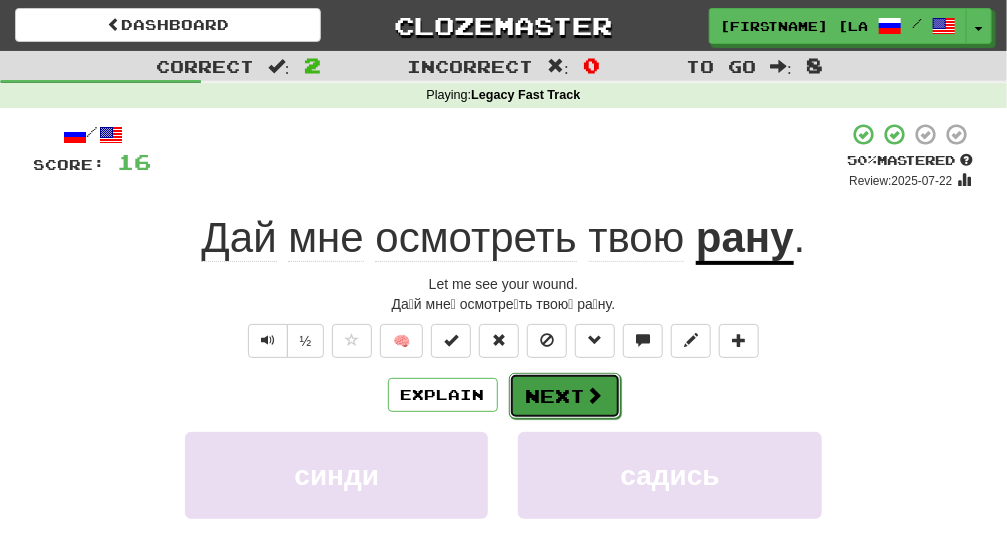 click at bounding box center [595, 395] 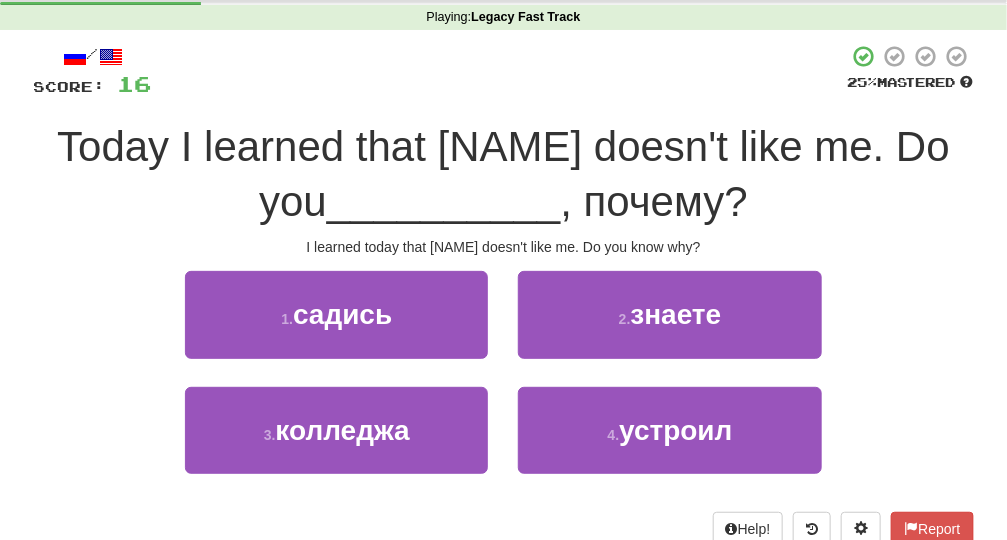scroll, scrollTop: 94, scrollLeft: 0, axis: vertical 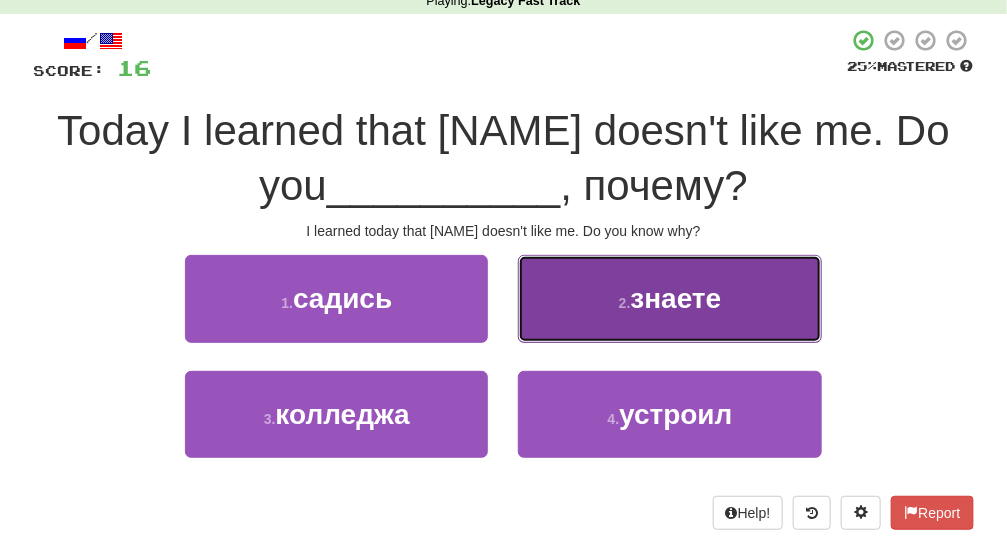 click on "2 .  знаете" at bounding box center (669, 298) 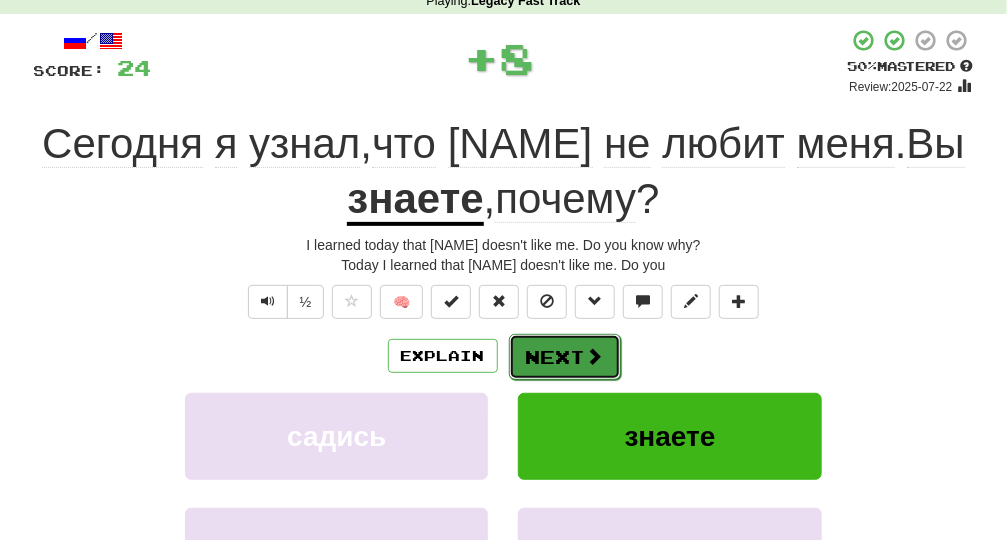 click on "Next" at bounding box center (565, 357) 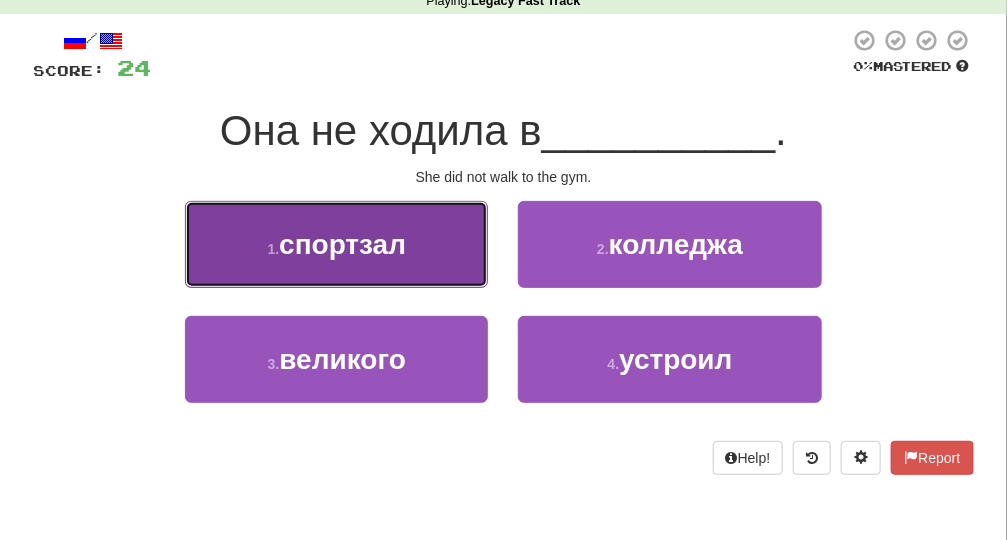 click on "1 .  спортзал" at bounding box center [336, 244] 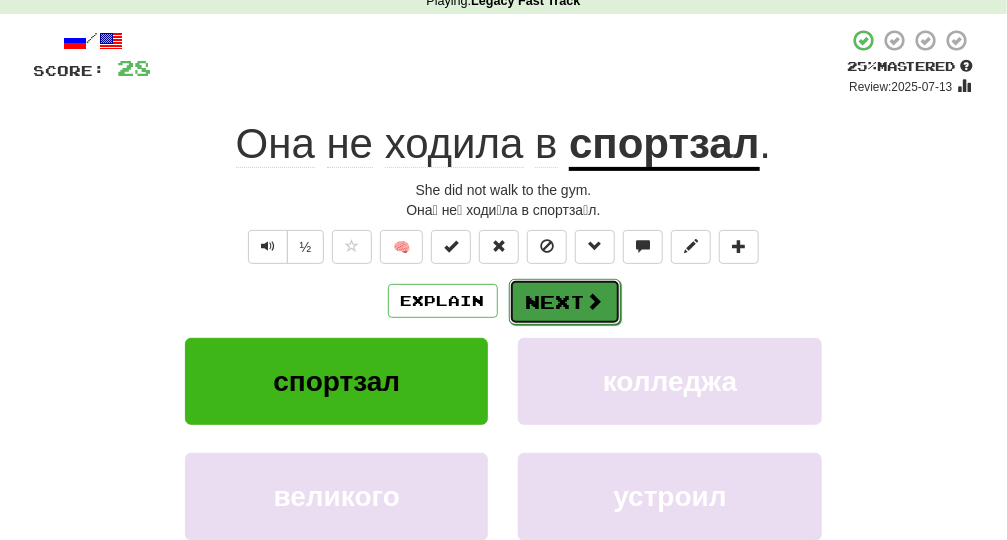 click on "Next" at bounding box center (565, 302) 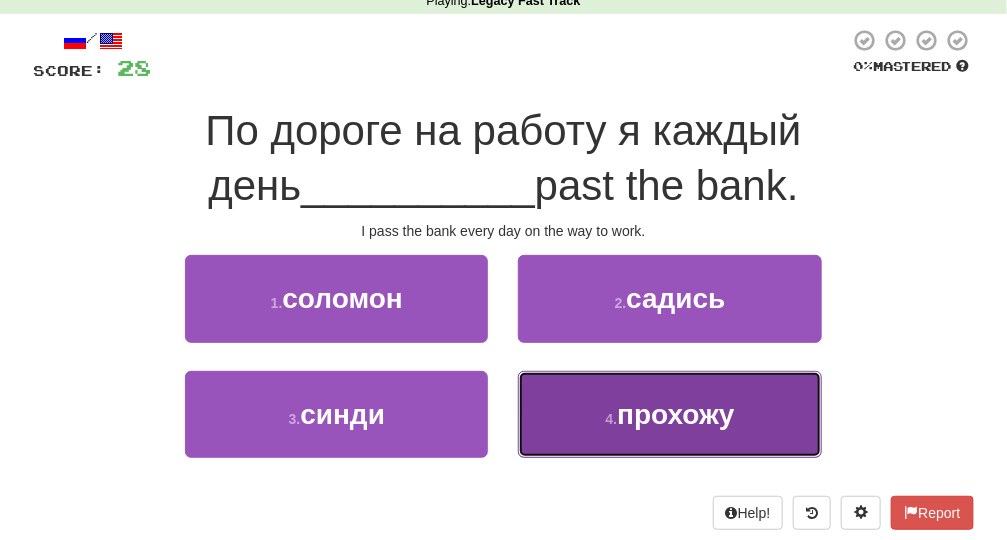click on "4 .  прохожу" at bounding box center [669, 414] 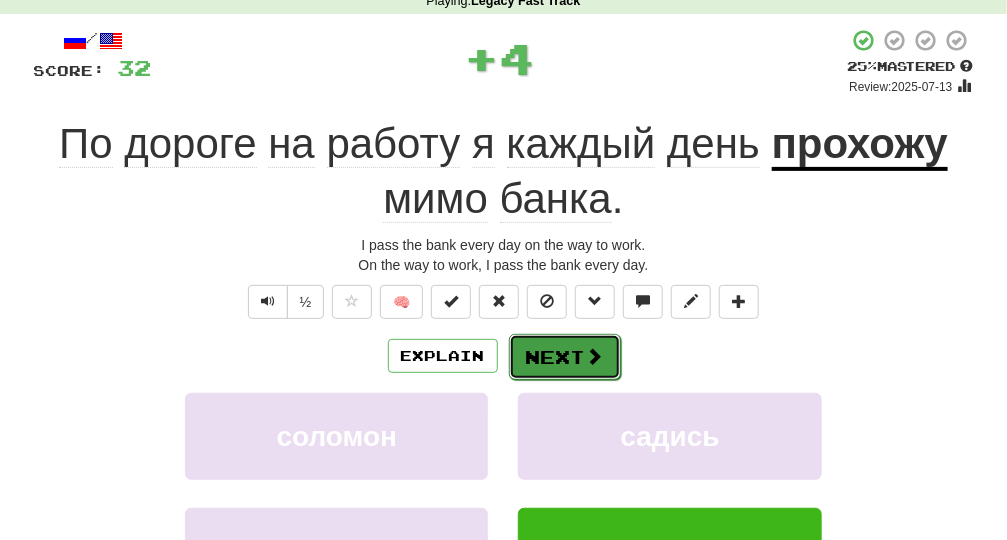 click on "Next" at bounding box center (565, 357) 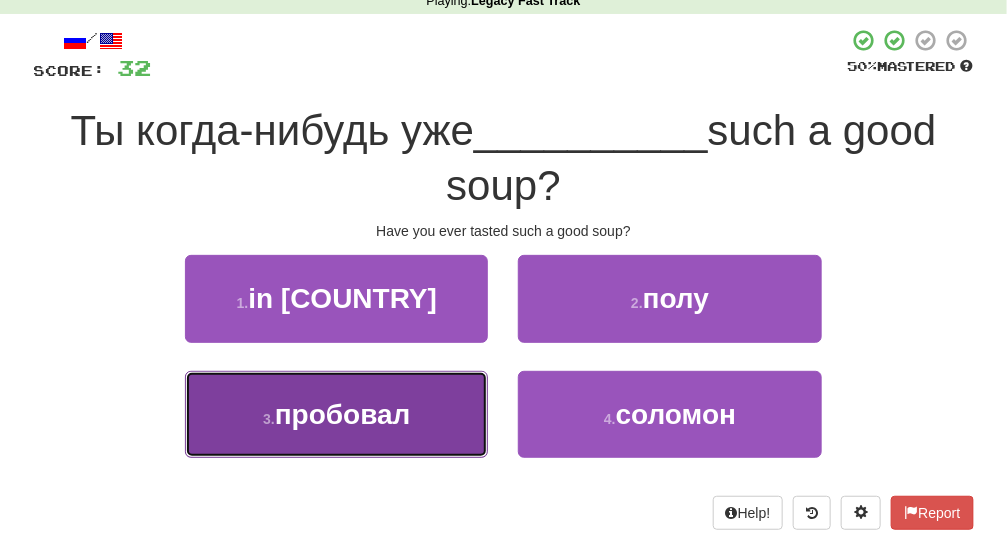 click on "3 .  пробовал" at bounding box center (336, 414) 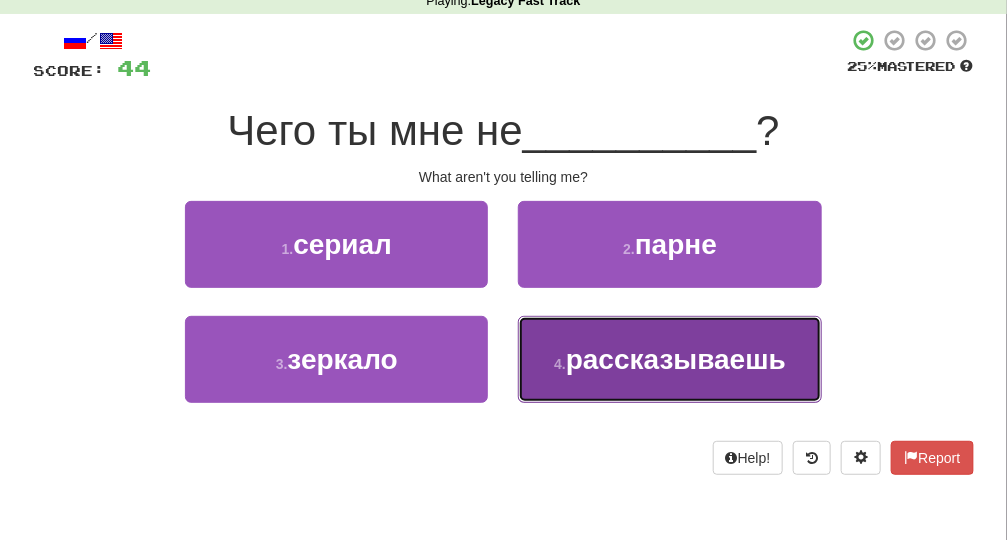 click on "4 .  рассказываешь" at bounding box center [669, 359] 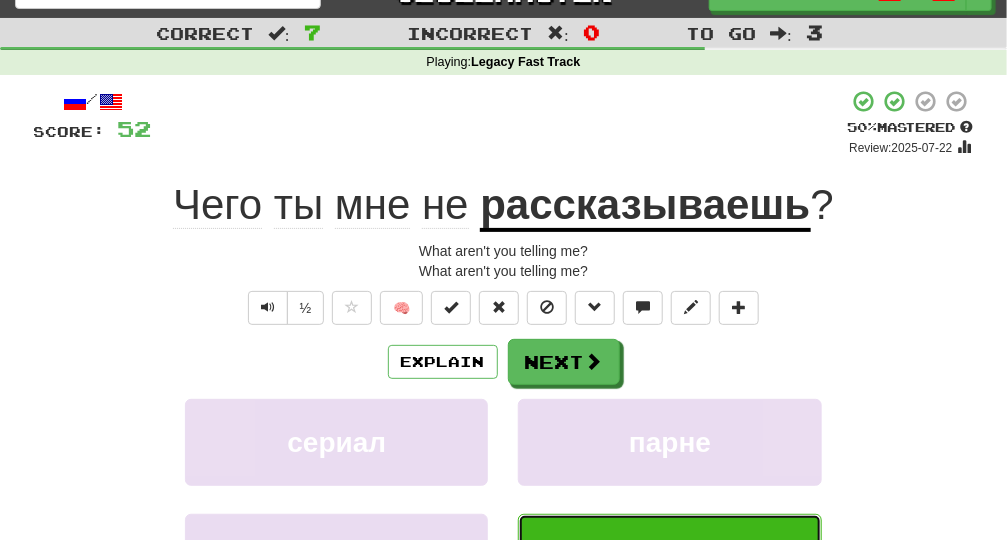 scroll, scrollTop: 0, scrollLeft: 0, axis: both 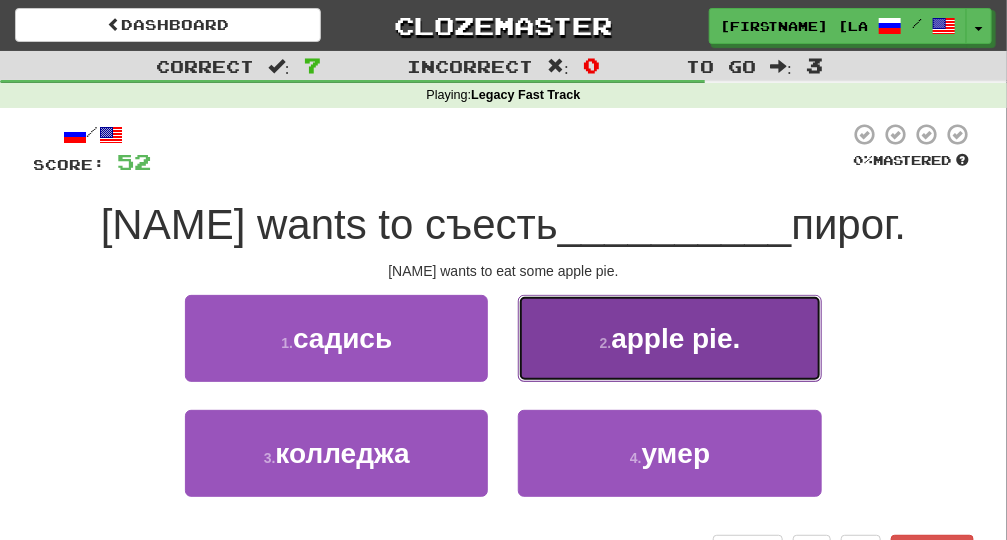 click on "2 .  яблочный" at bounding box center [669, 338] 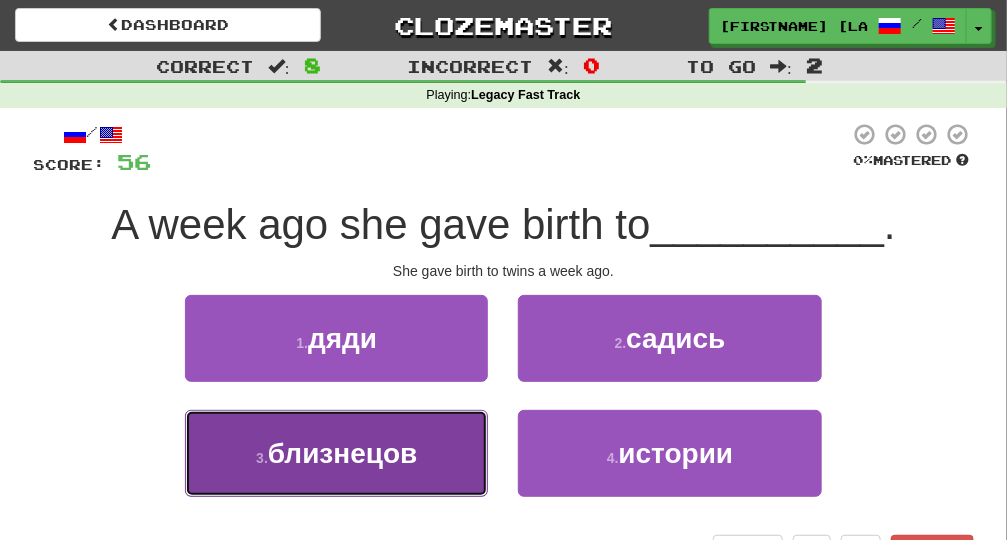 click on "близнецов" at bounding box center [343, 453] 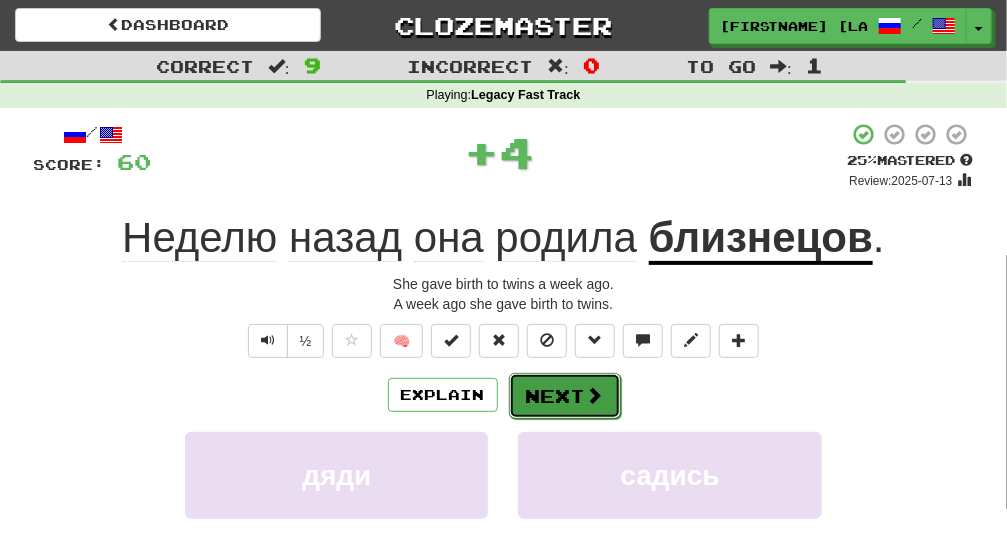 click on "Next" at bounding box center [565, 396] 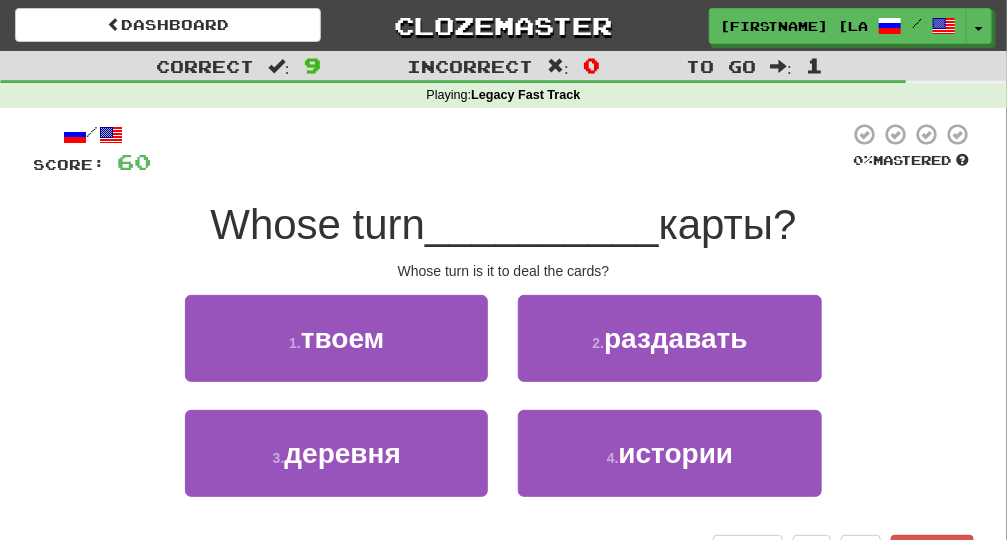 scroll, scrollTop: 6, scrollLeft: 0, axis: vertical 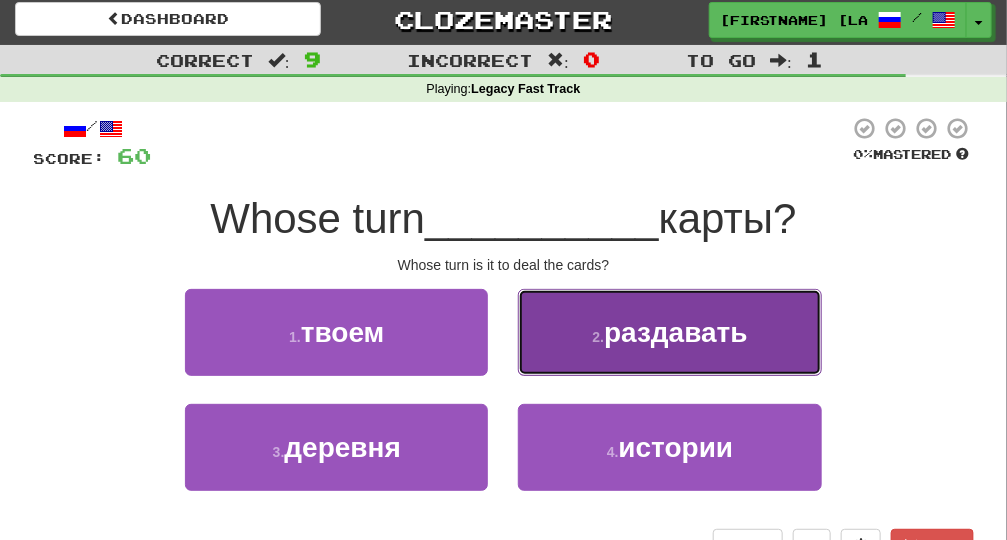 click on "2 .  раздавать" at bounding box center [669, 332] 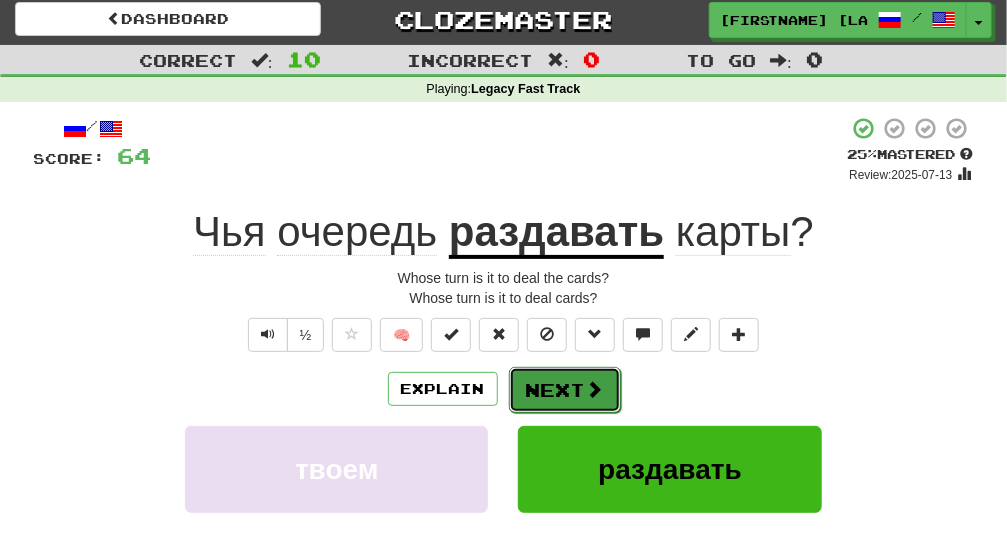 click on "Next" at bounding box center [565, 390] 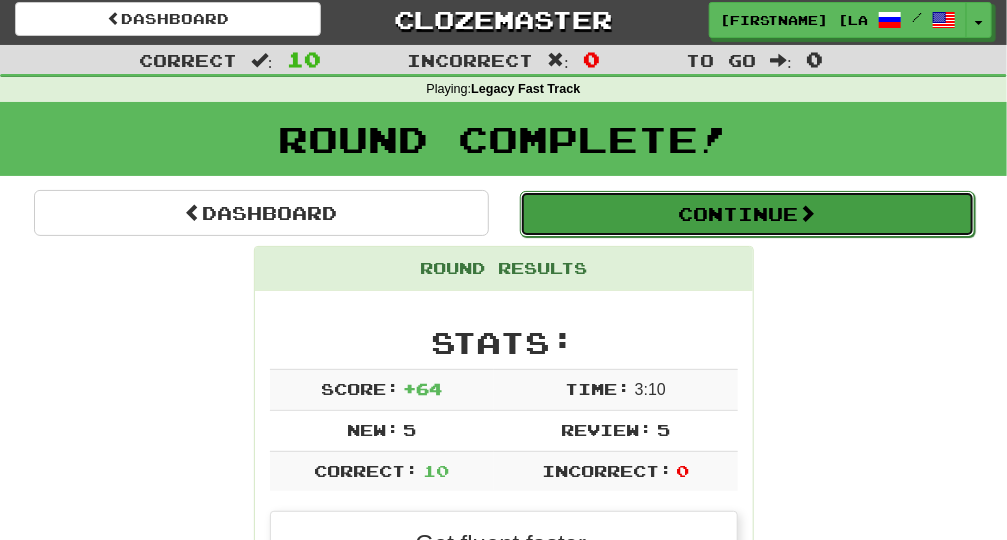click on "Continue" at bounding box center (747, 214) 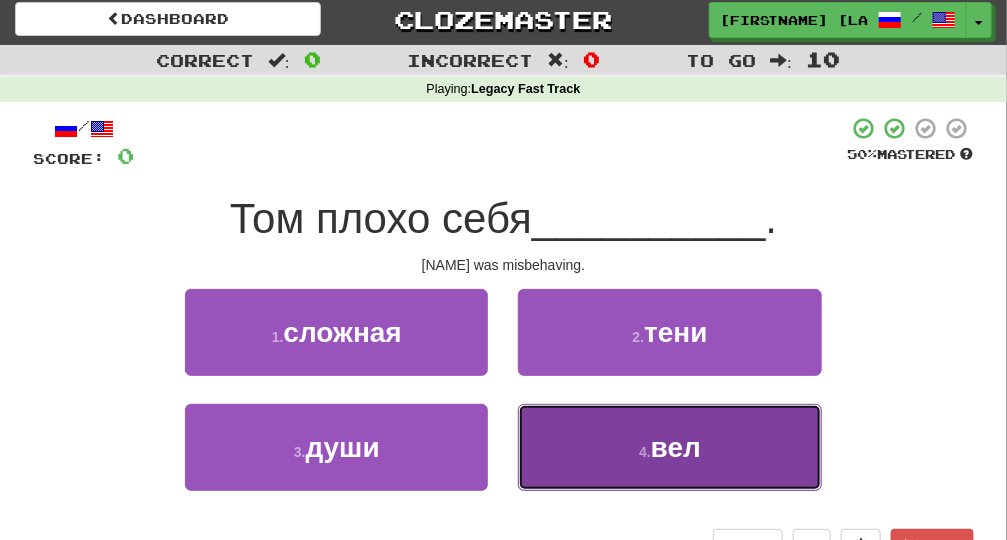click on "вел" at bounding box center (676, 447) 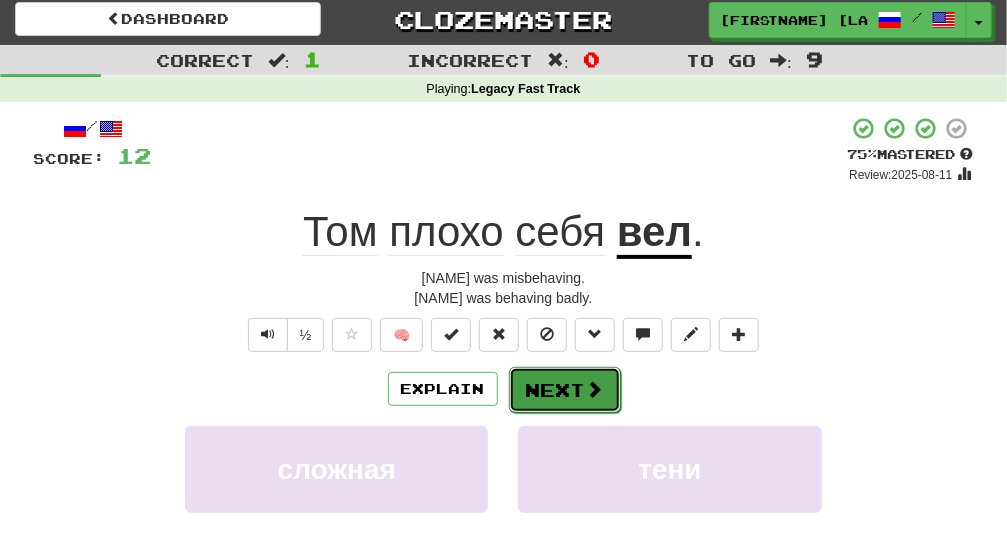click on "Next" at bounding box center (565, 390) 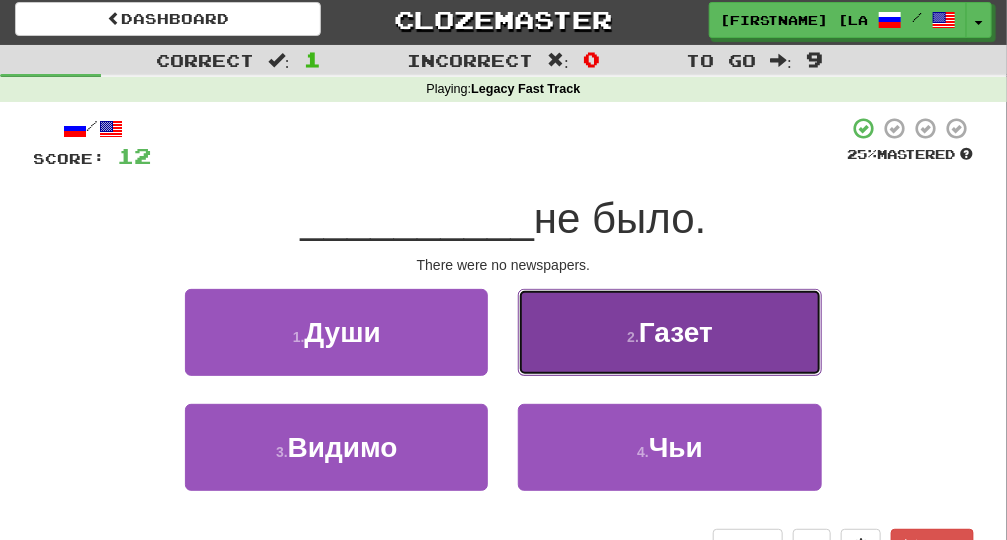 click on "Газет" at bounding box center (676, 332) 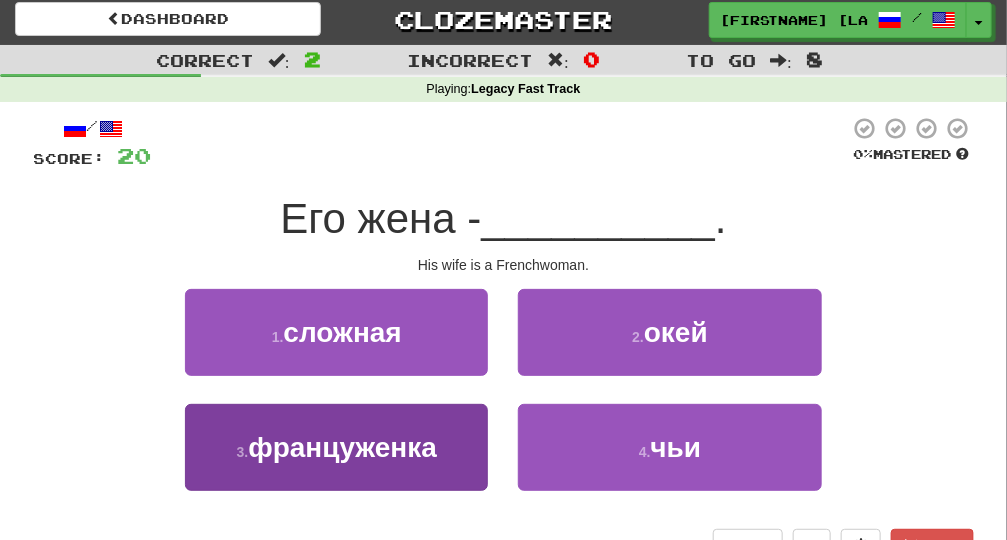 click on "француженка" at bounding box center (342, 447) 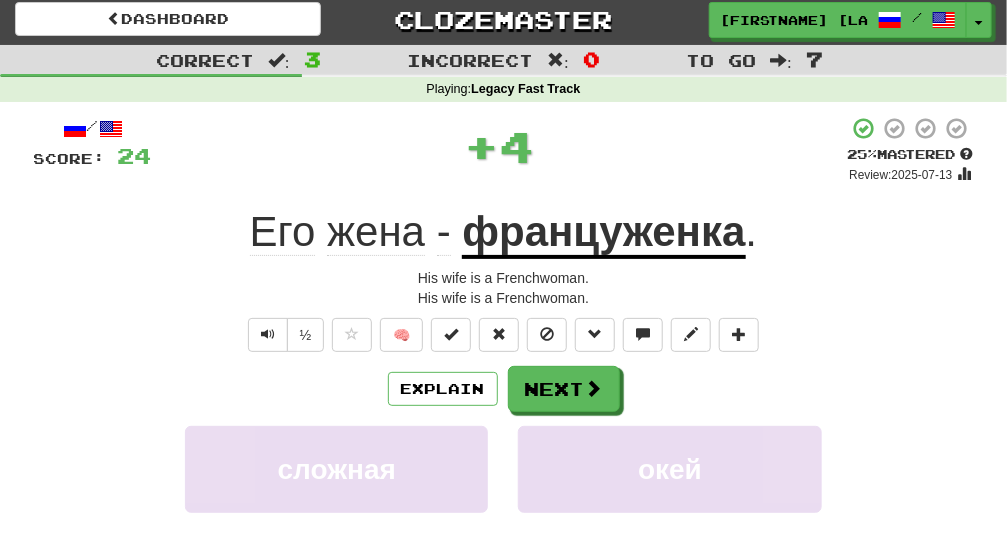 type 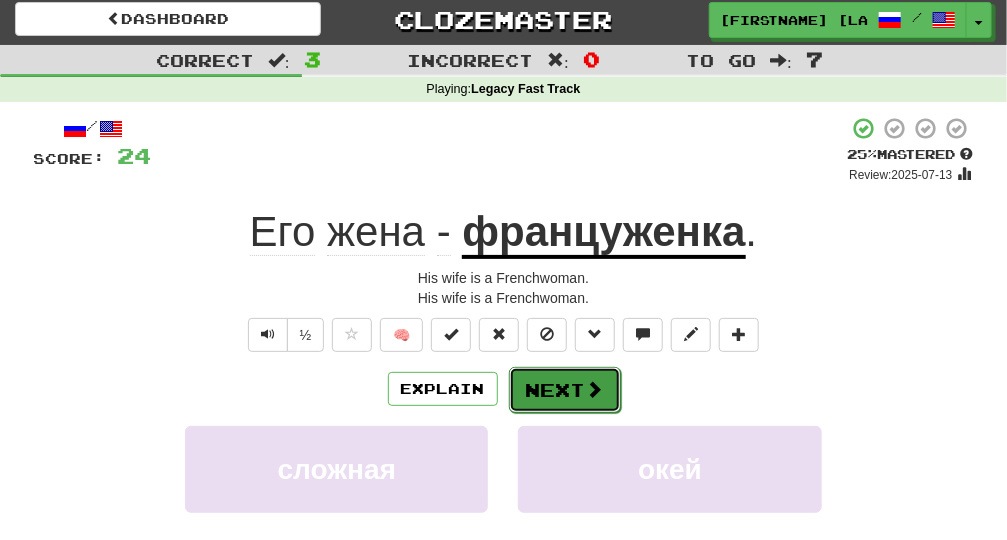 click on "Next" at bounding box center (565, 390) 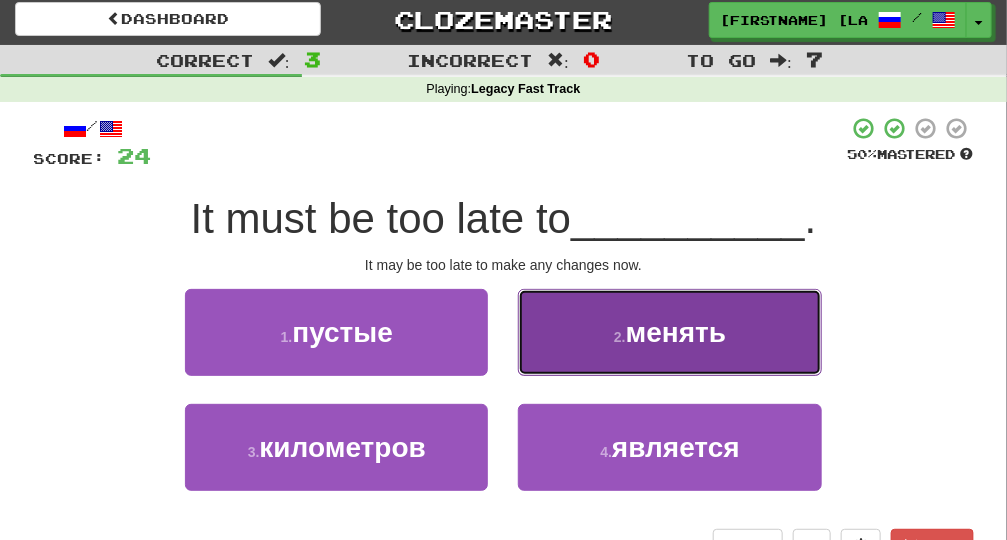 click on "2 .  менять" at bounding box center (669, 332) 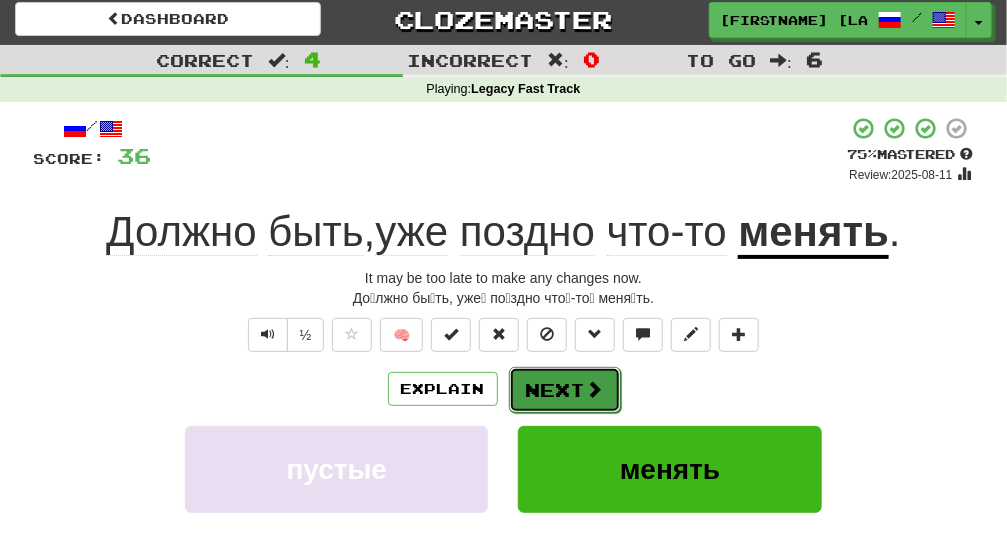 click on "Next" at bounding box center [565, 390] 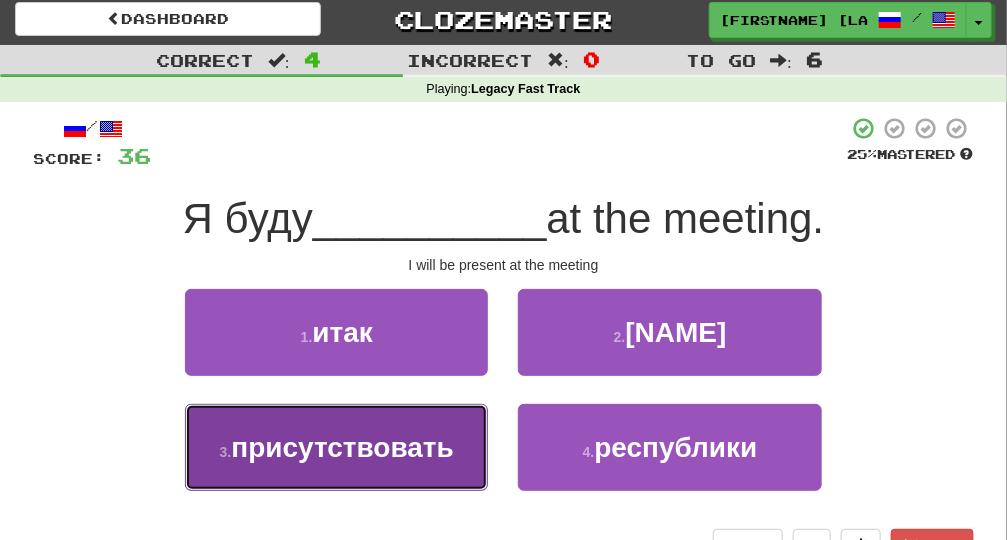 click on "присутствовать" at bounding box center [342, 447] 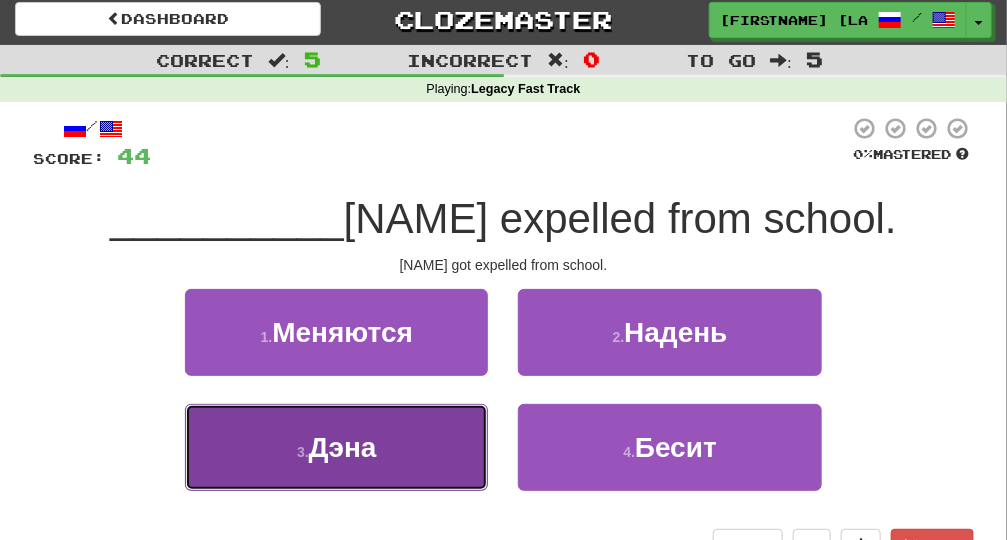 click on "3 .  Дэна" at bounding box center (336, 447) 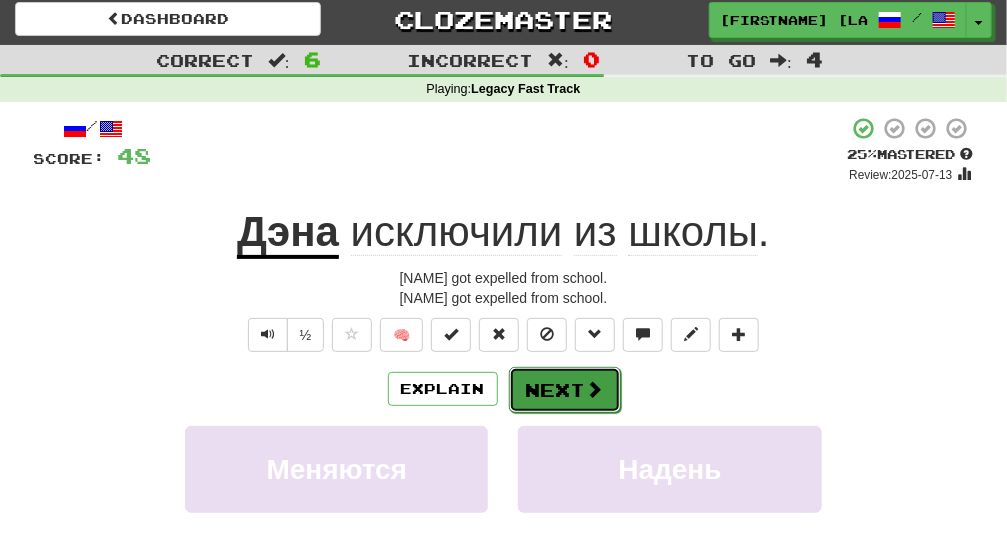 click on "Next" at bounding box center (565, 390) 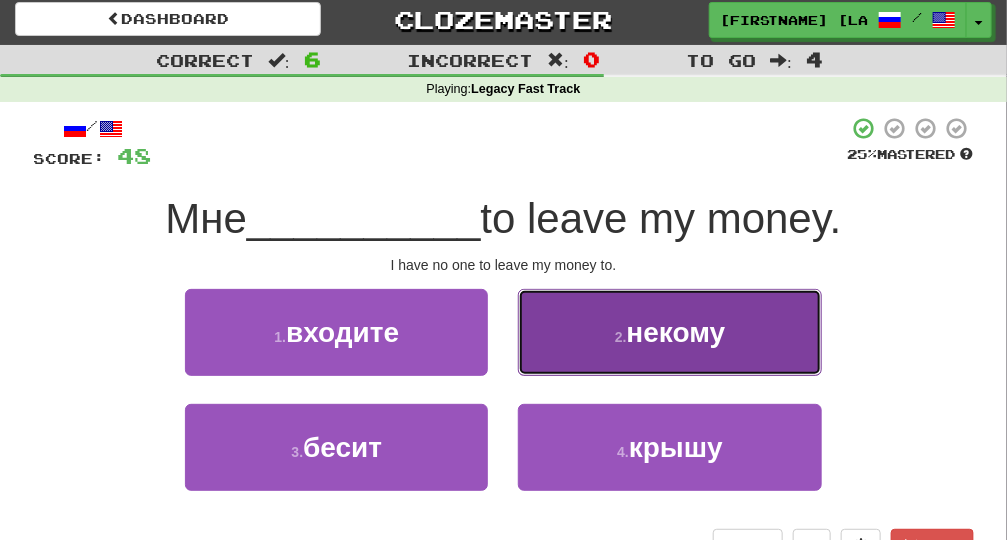 click on "no one" at bounding box center [669, 332] 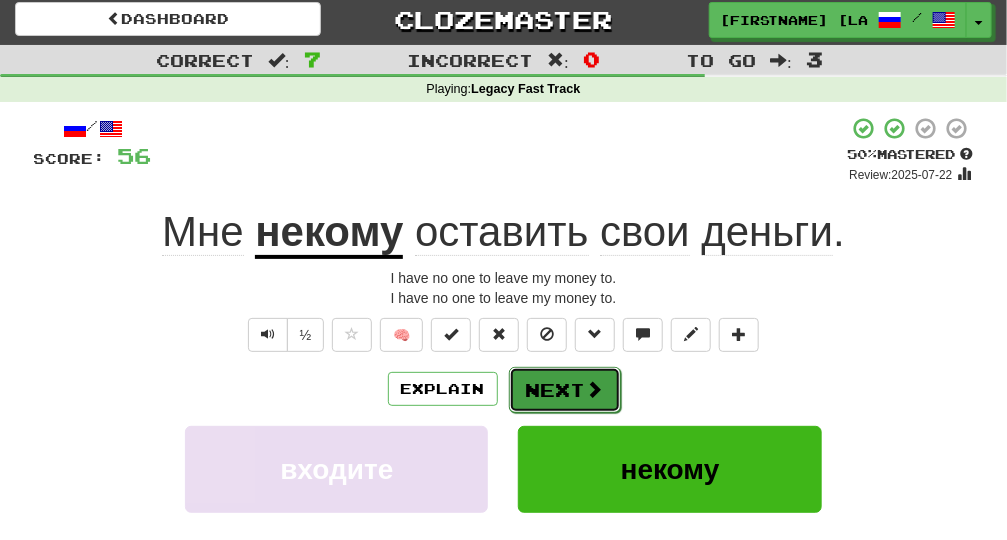 click on "Next" at bounding box center (565, 390) 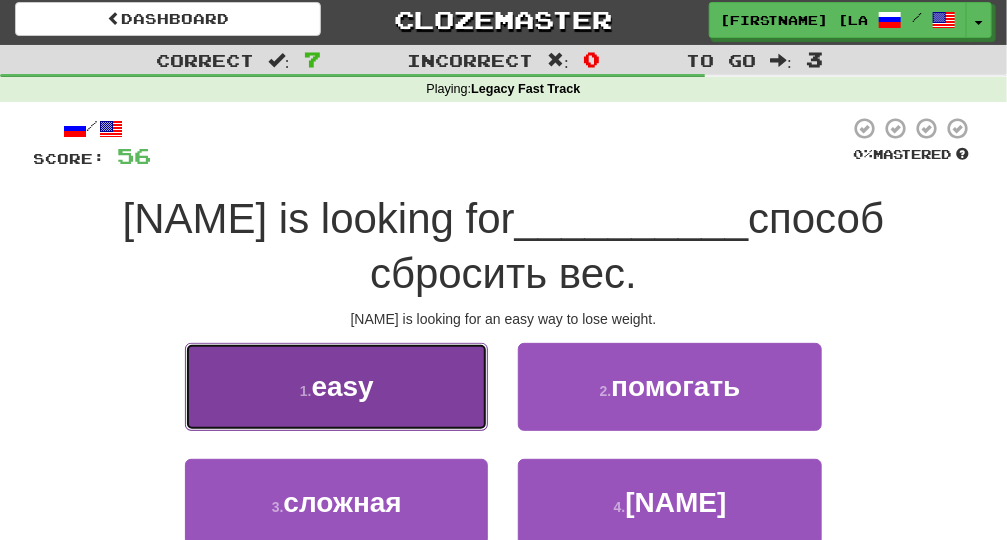click on "easy" at bounding box center (343, 386) 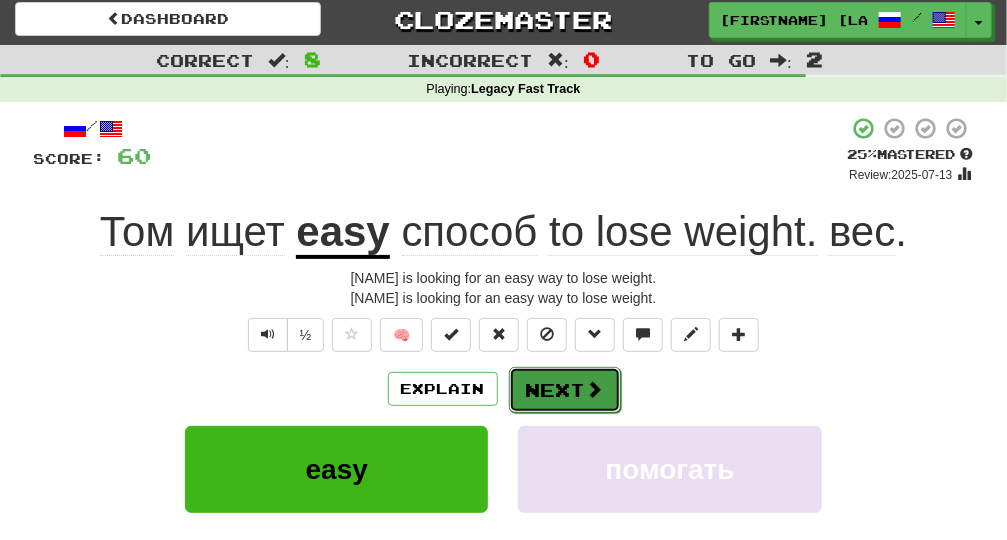 click on "Next" at bounding box center [565, 390] 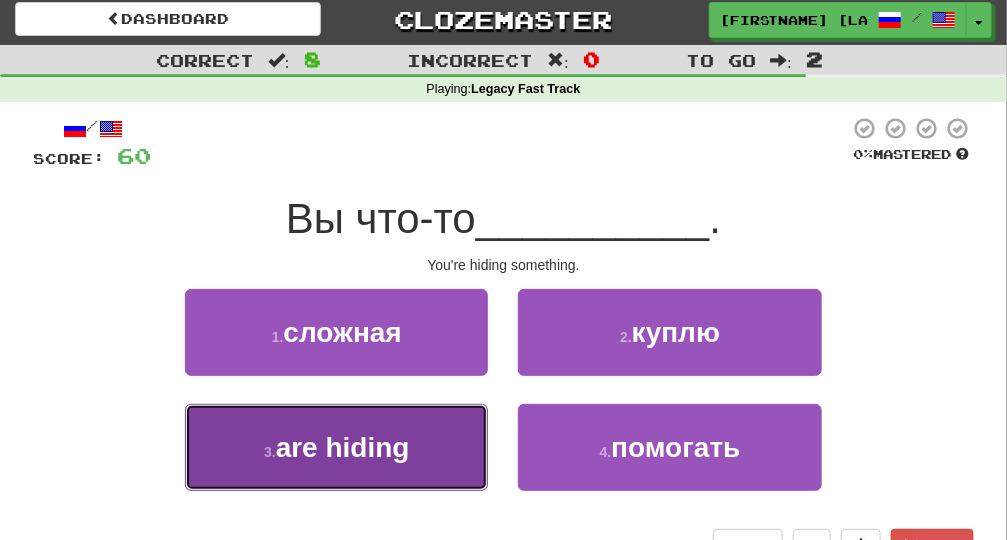 click on "are hiding" at bounding box center [343, 447] 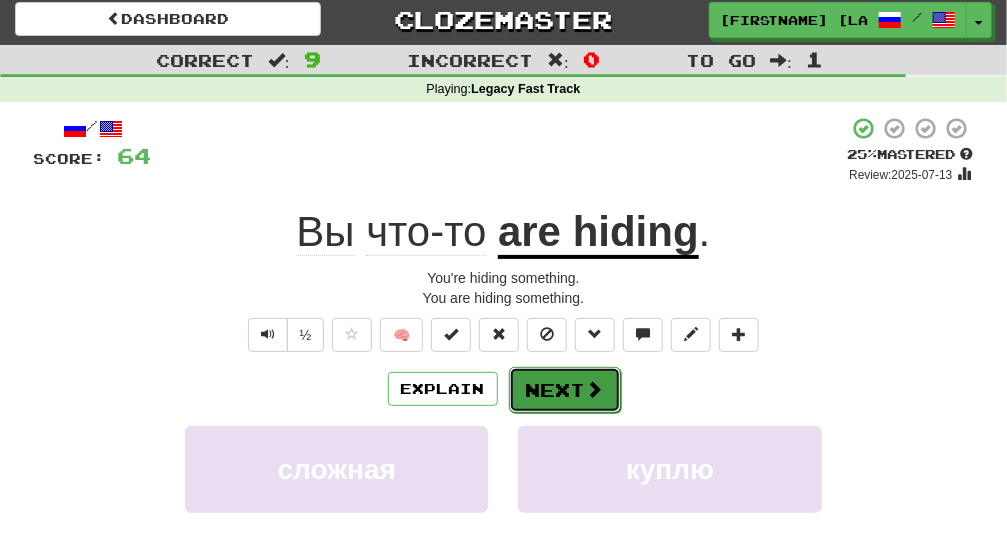 click on "Next" at bounding box center [565, 390] 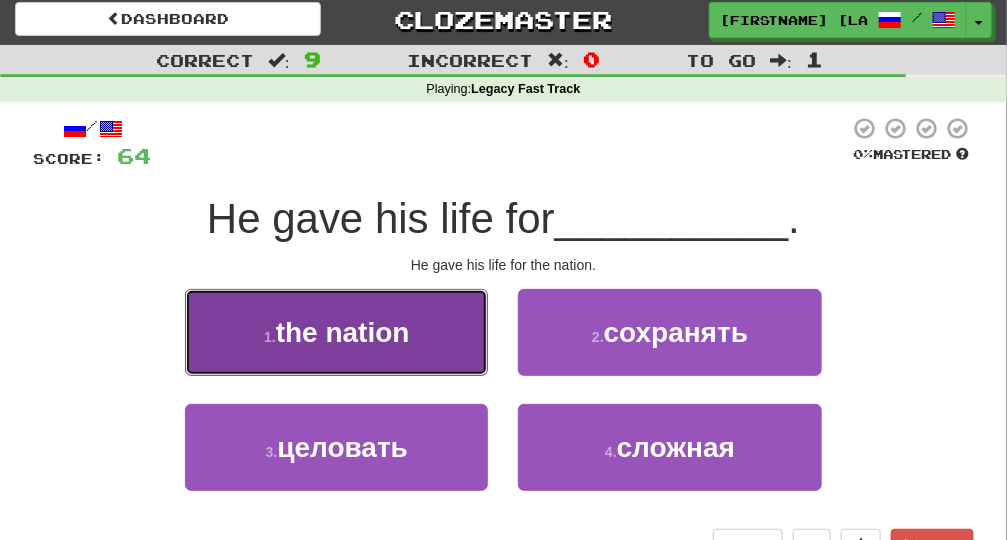click on "for the nation." at bounding box center [336, 332] 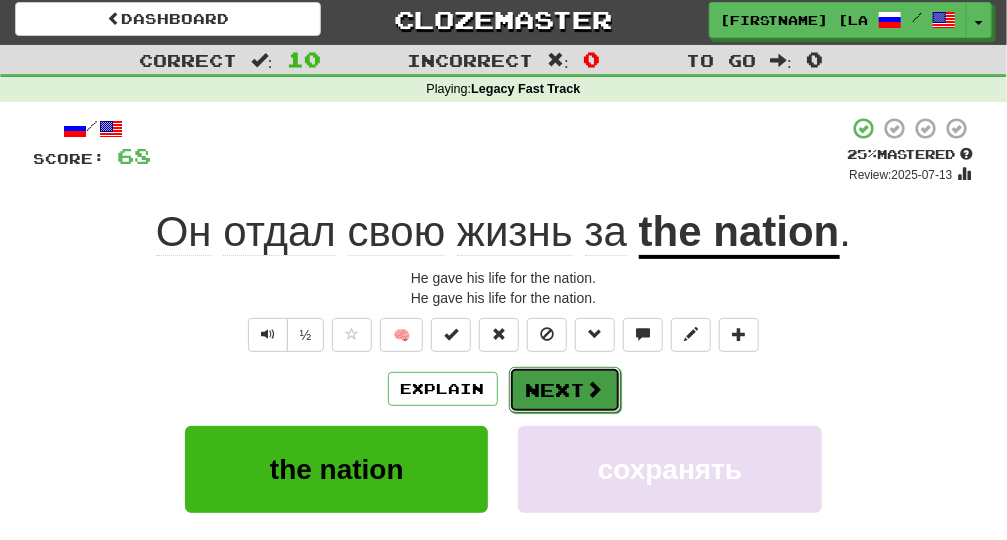 click on "Next" at bounding box center (565, 390) 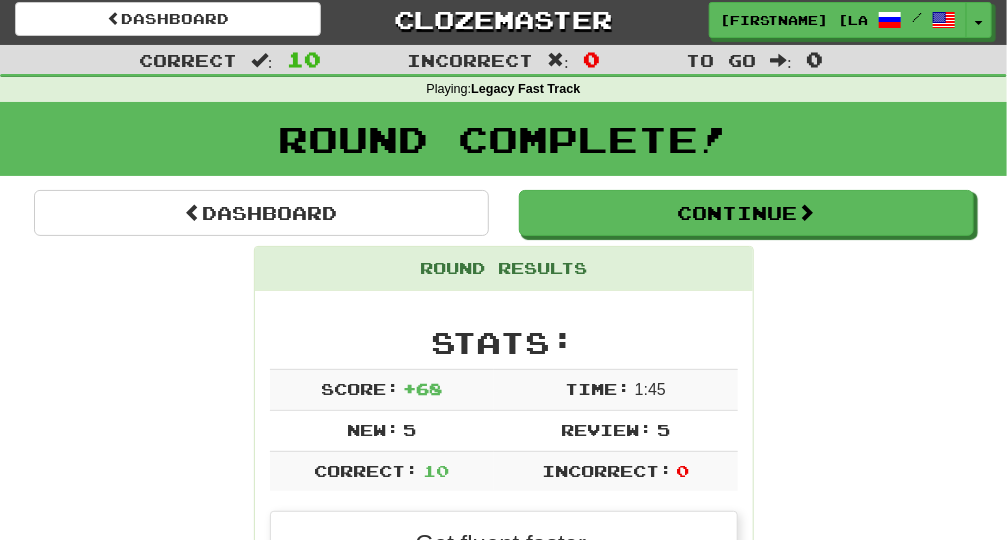 click on "Round Results Stats: Score: + 68 Time: 1 : 45 New: 5 Review: 5 Correct: 10 Incorrect: 0 Get fluent faster. Get Clozemaster Pro Progress: Legacy Fast Track Playing: 13,238 / 19,778 + 5 66.908% 66.933% Mastered: 1,863 / 19,778 9.42% Ready for Review: 13005 / Level: 116 7,430 points to level 117 - keep going! Ranked: 202 nd this week (4 points to 201 st) Sentences: Report [NAME] behaved badly. [NAME] was misbehaving. Report There were no newspapers. There were no newspapers. Report His wife is a Frenchwoman. His wife is a Frenchwoman. Report It may be too late to make any changes now. It may be too late to make any changes now. 1 Report I will be present at the meeting. I will be present at the meeting Report [NAME] got expelled from school. [NAME] got expelled from school. Report I have no one to leave my money to. I have no one to leave my money to." at bounding box center [504, 1202] 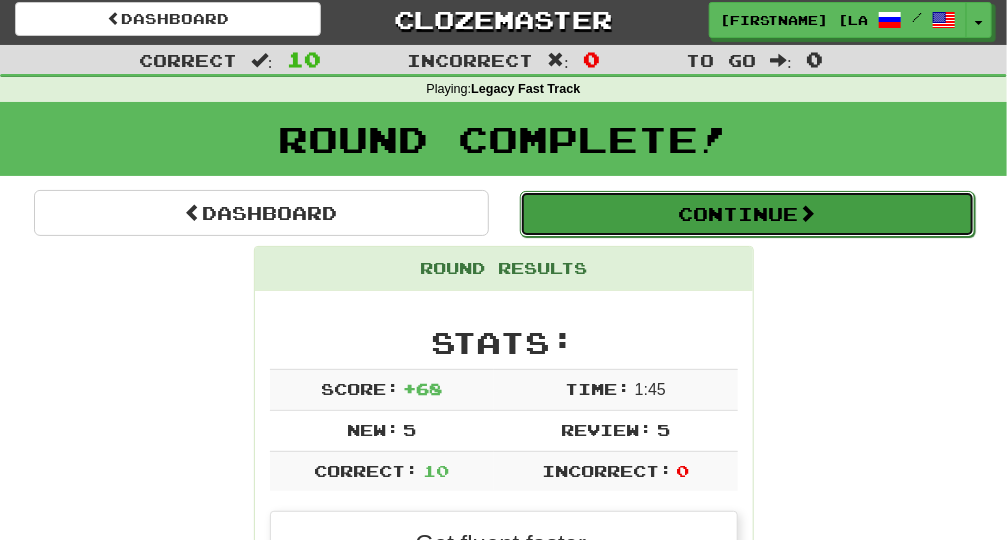 click on "Continue" at bounding box center [747, 214] 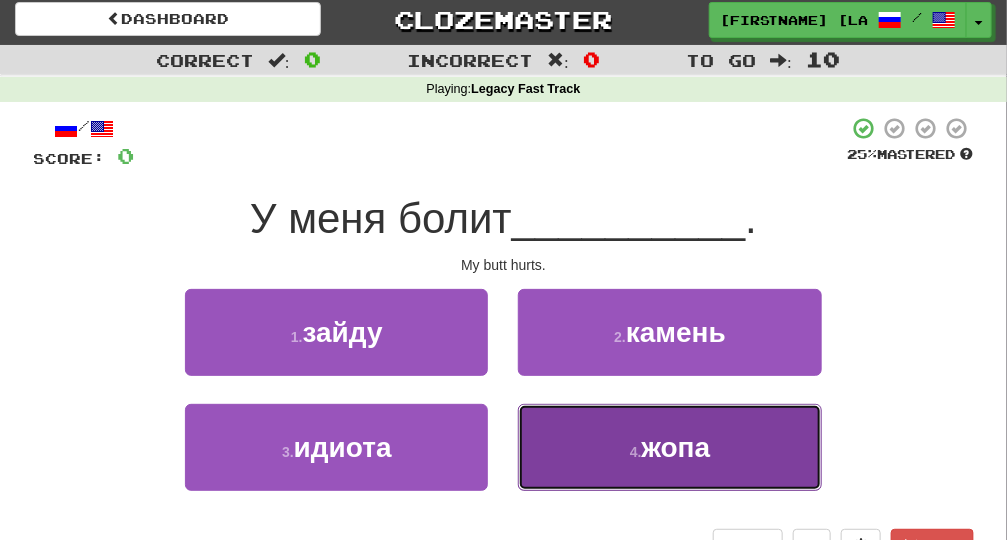 click on "4 .  жопа" at bounding box center (669, 447) 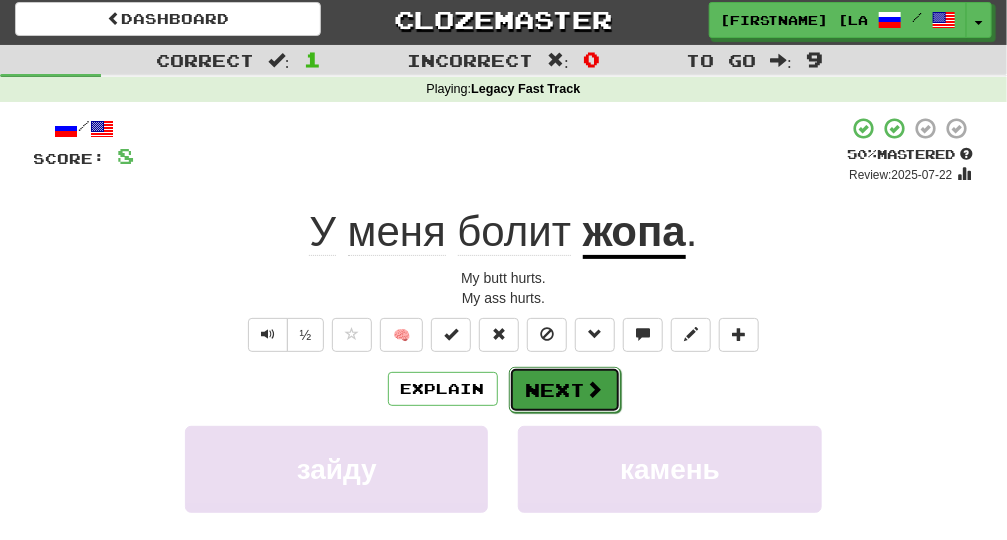 click on "Next" at bounding box center (565, 390) 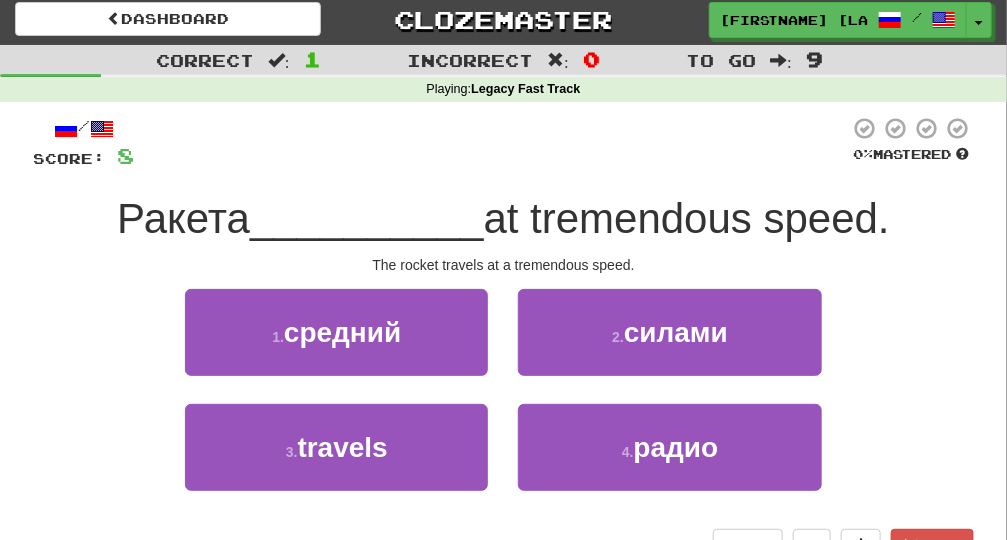 click on "2 .  силами" at bounding box center (669, 346) 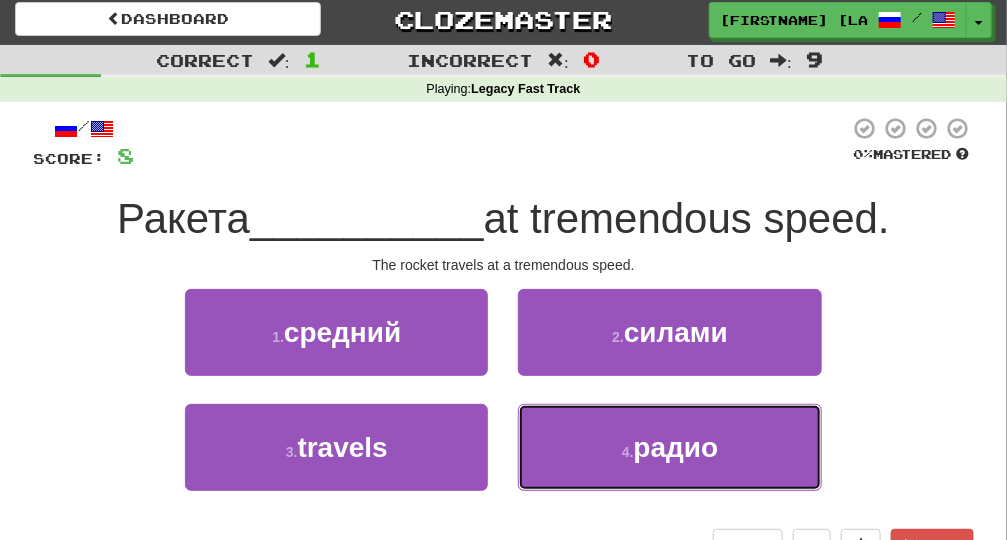 drag, startPoint x: 569, startPoint y: 393, endPoint x: 504, endPoint y: 451, distance: 87.11487 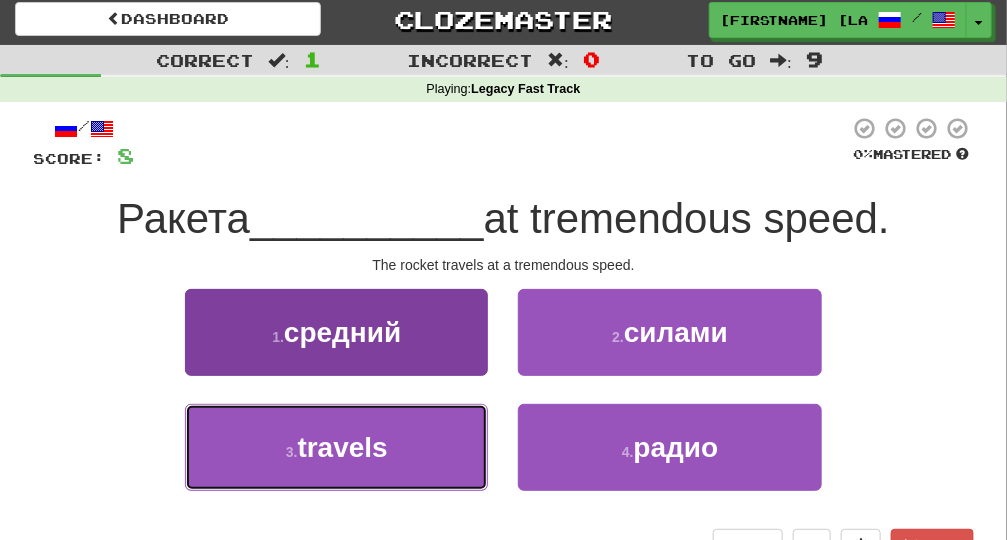 click on "3 .  перемещается" at bounding box center [336, 447] 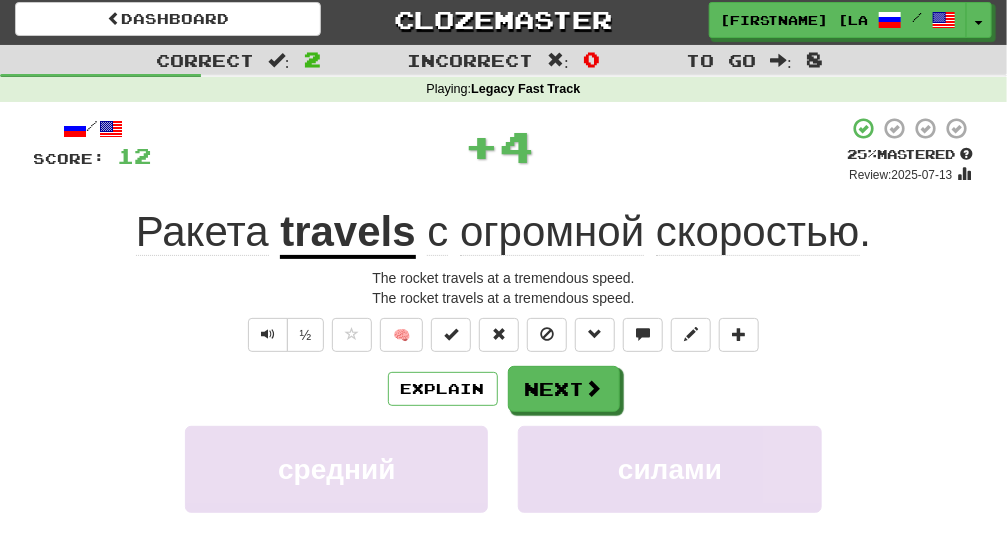 drag, startPoint x: 470, startPoint y: 464, endPoint x: 938, endPoint y: 344, distance: 483.13974 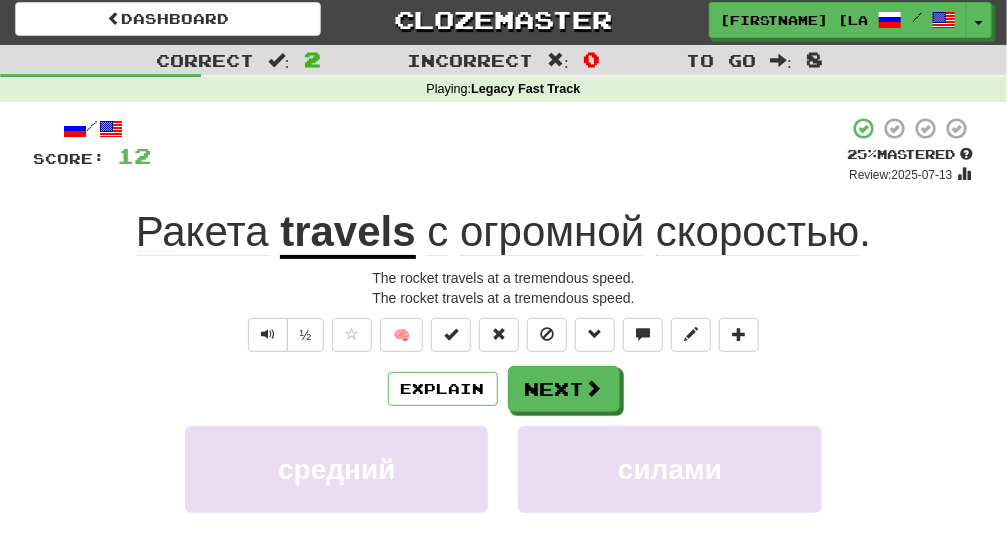 scroll, scrollTop: 0, scrollLeft: 0, axis: both 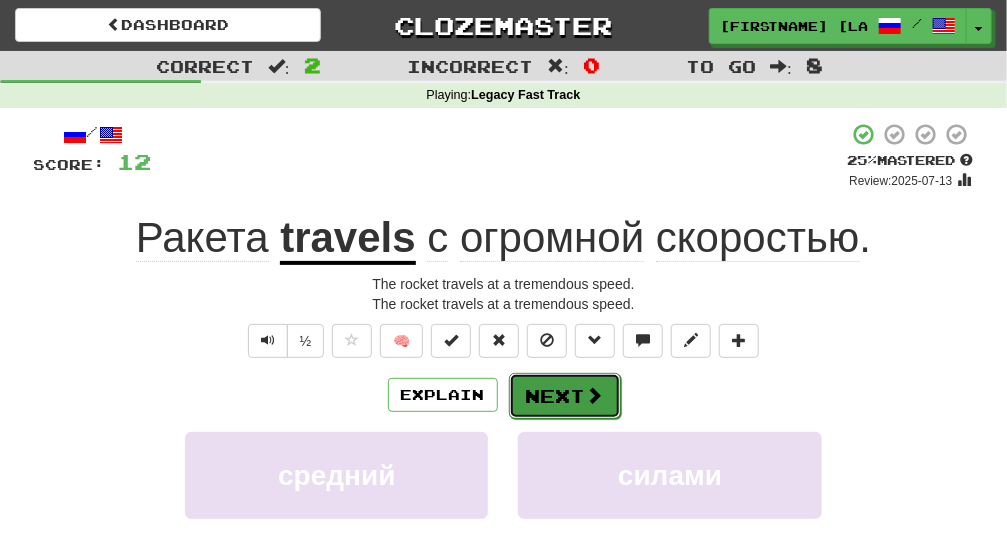 click on "Next" at bounding box center (565, 396) 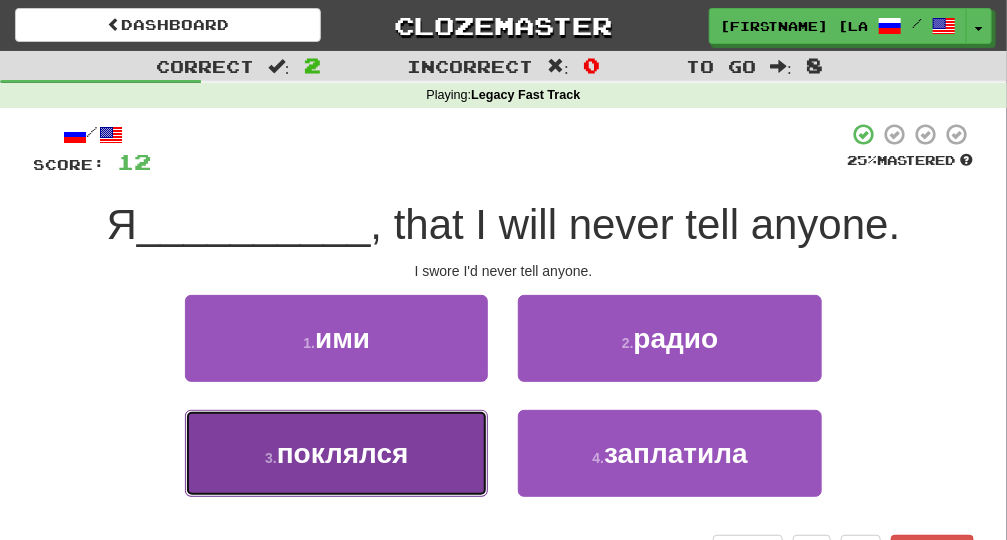 click on "3 .  поклялся" at bounding box center [336, 453] 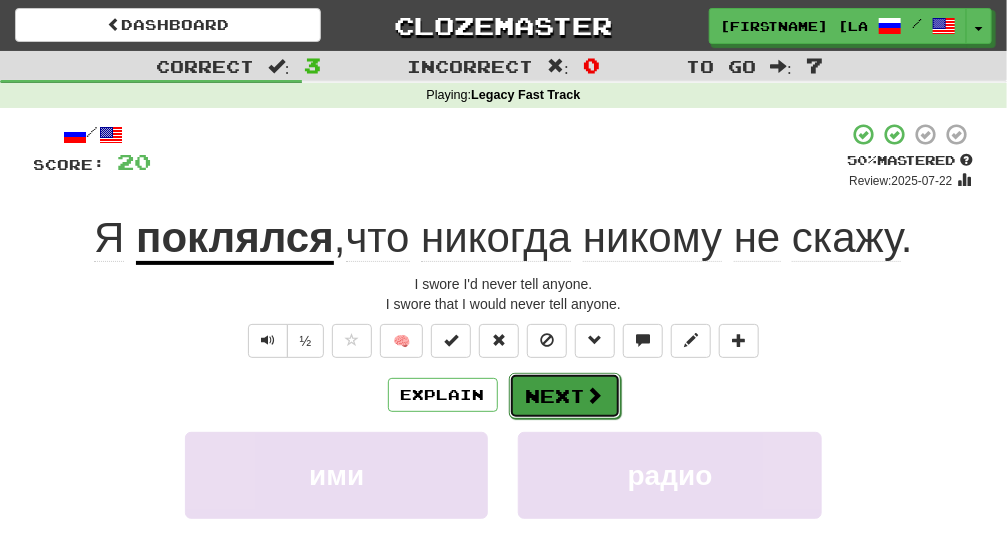 click on "Next" at bounding box center [565, 396] 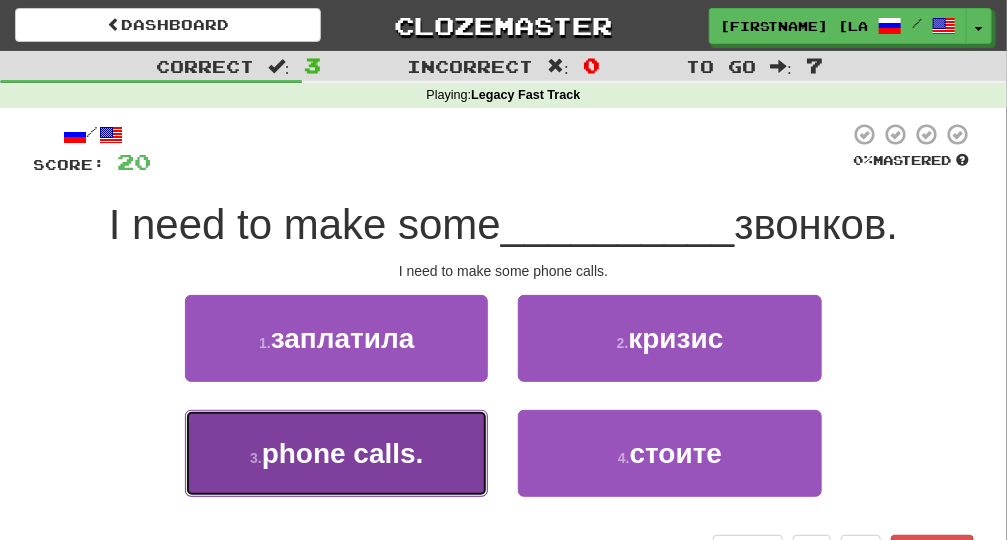 click on "3 .  телефонных" at bounding box center [336, 453] 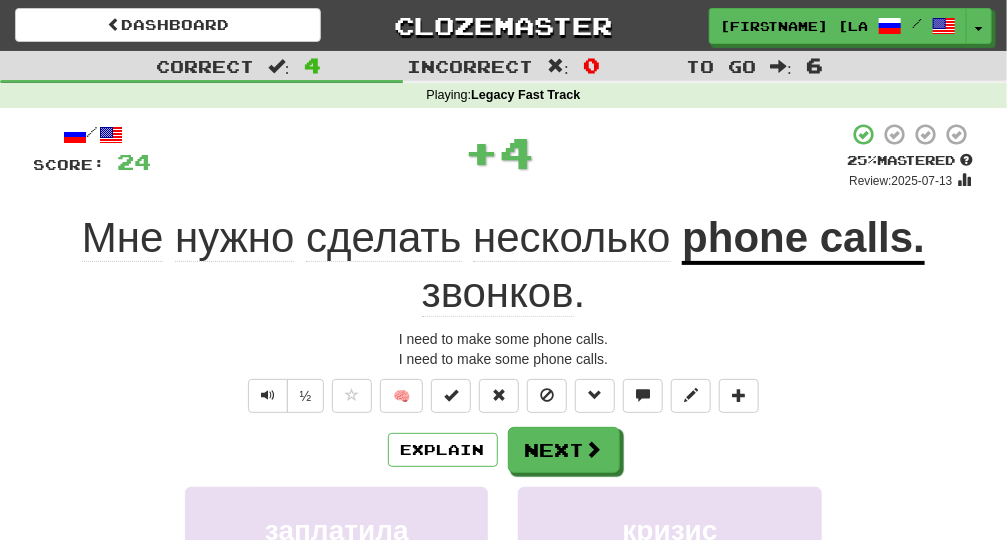 drag, startPoint x: 434, startPoint y: 510, endPoint x: 815, endPoint y: 426, distance: 390.14996 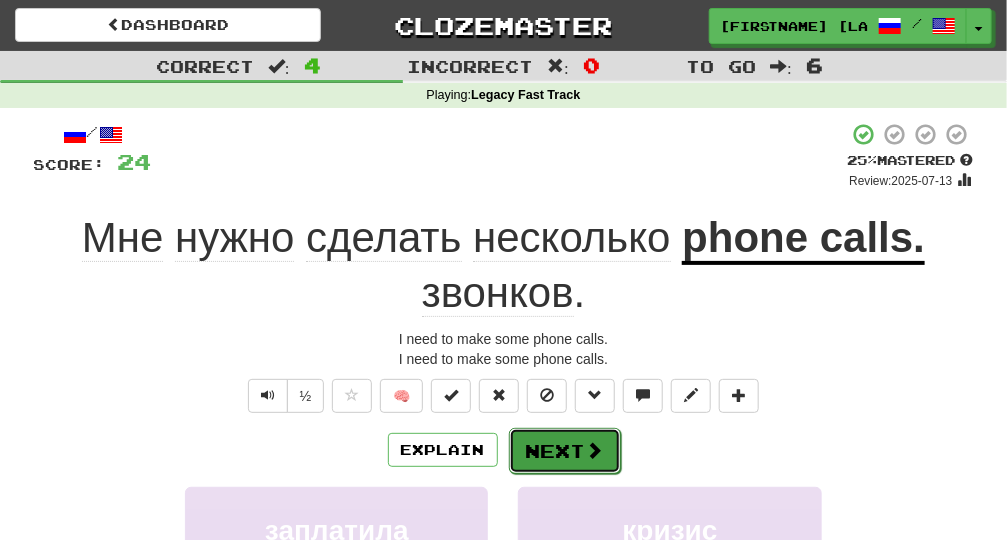 click on "Next" at bounding box center [565, 451] 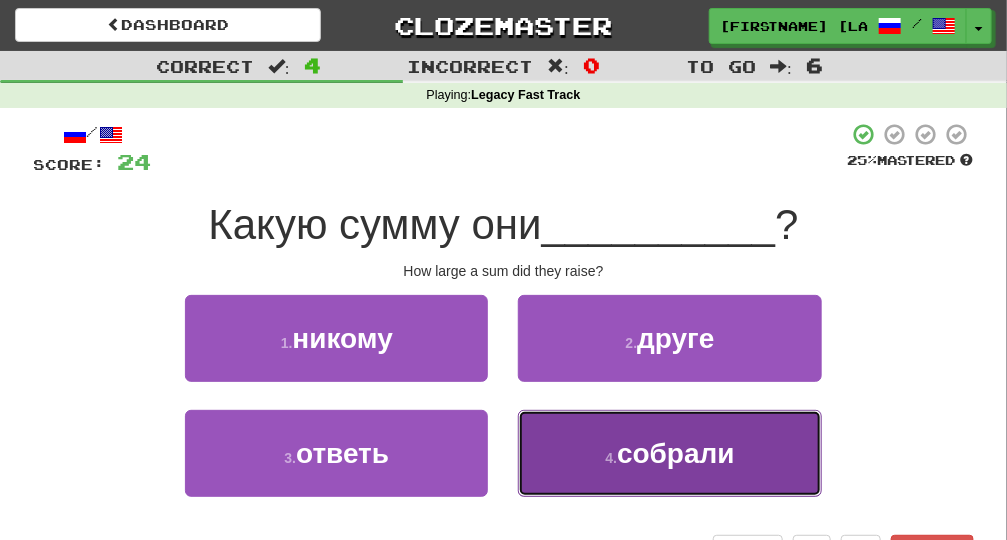click on "4 .  собрали" at bounding box center (669, 453) 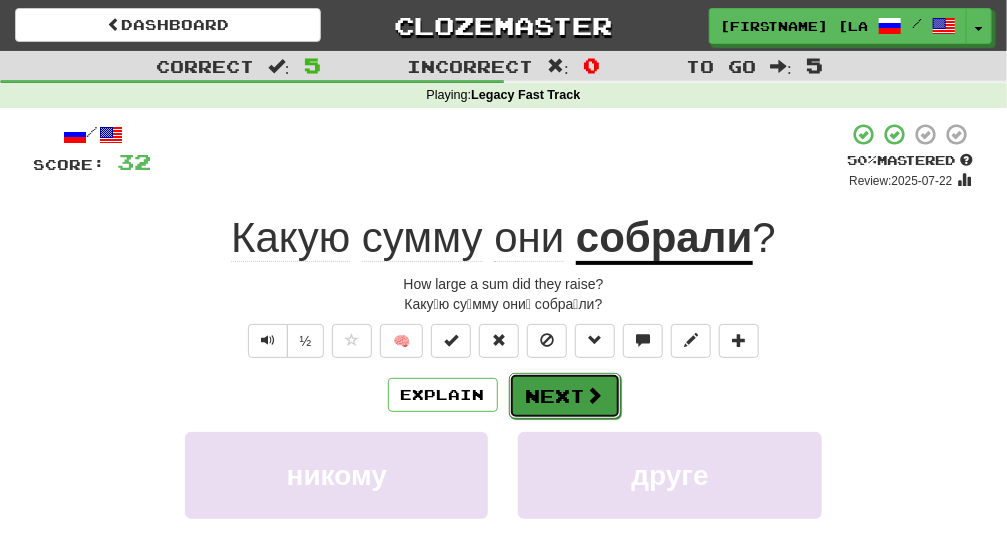 click on "Next" at bounding box center [565, 396] 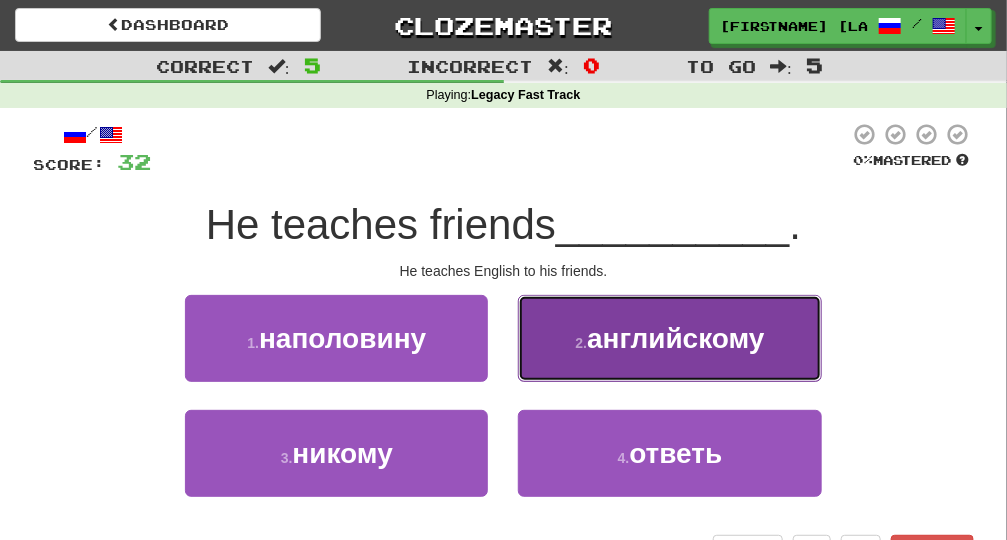 click on "2 .  английскому" at bounding box center [669, 338] 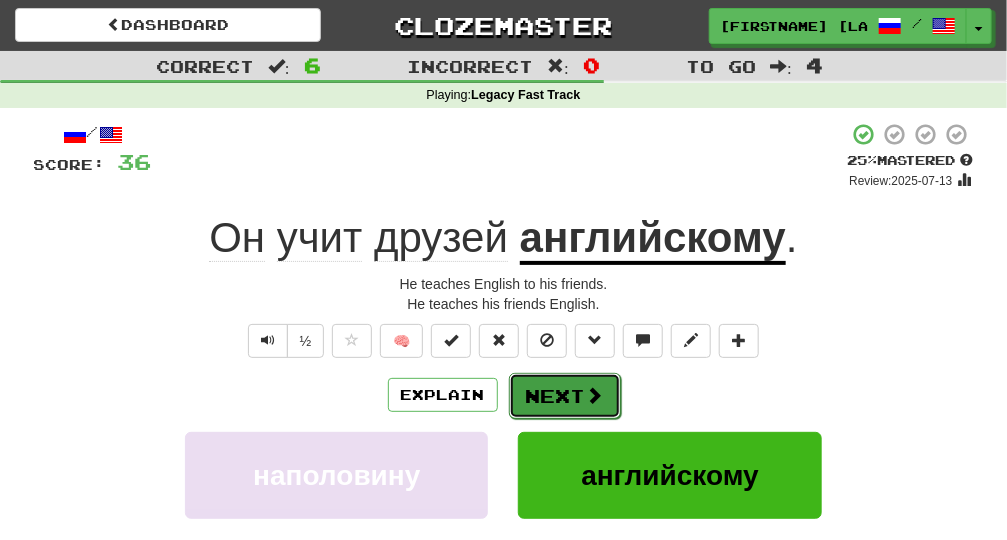 click on "Next" at bounding box center (565, 396) 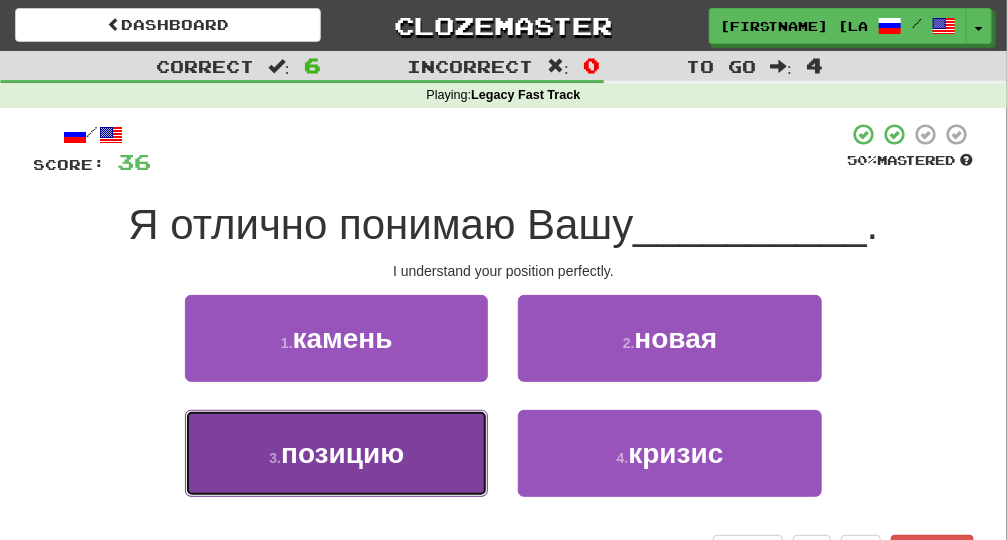 click on "3 .  позицию" at bounding box center [336, 453] 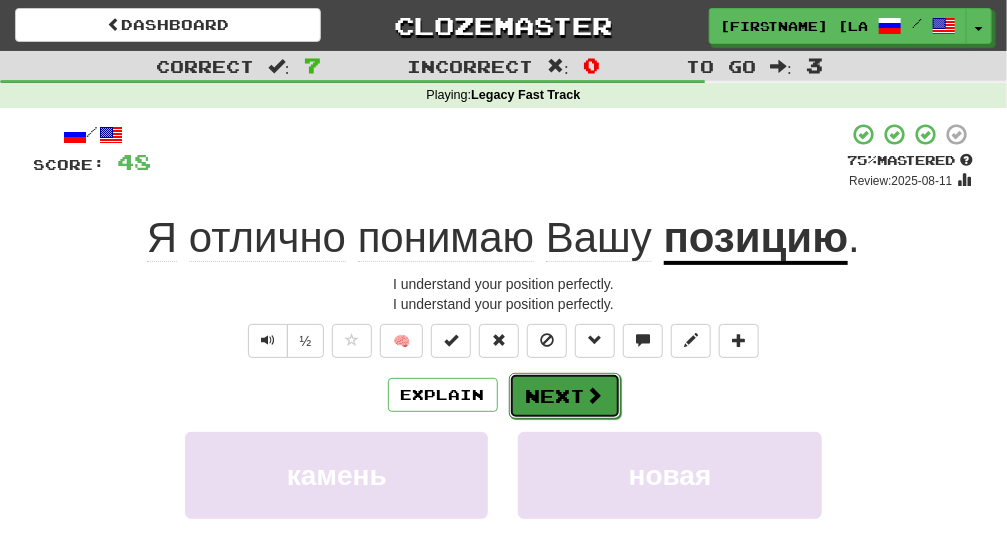 click on "Next" at bounding box center (565, 396) 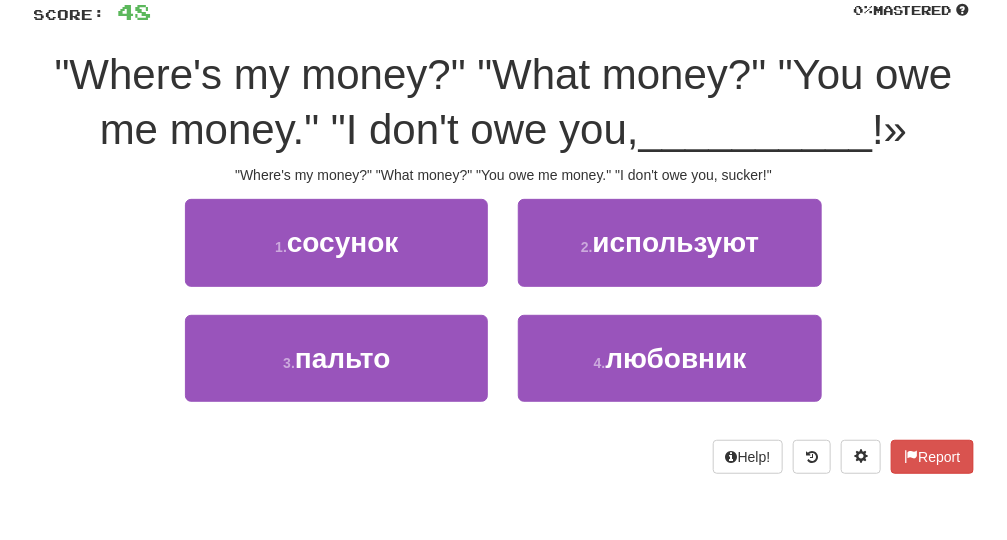 scroll, scrollTop: 149, scrollLeft: 0, axis: vertical 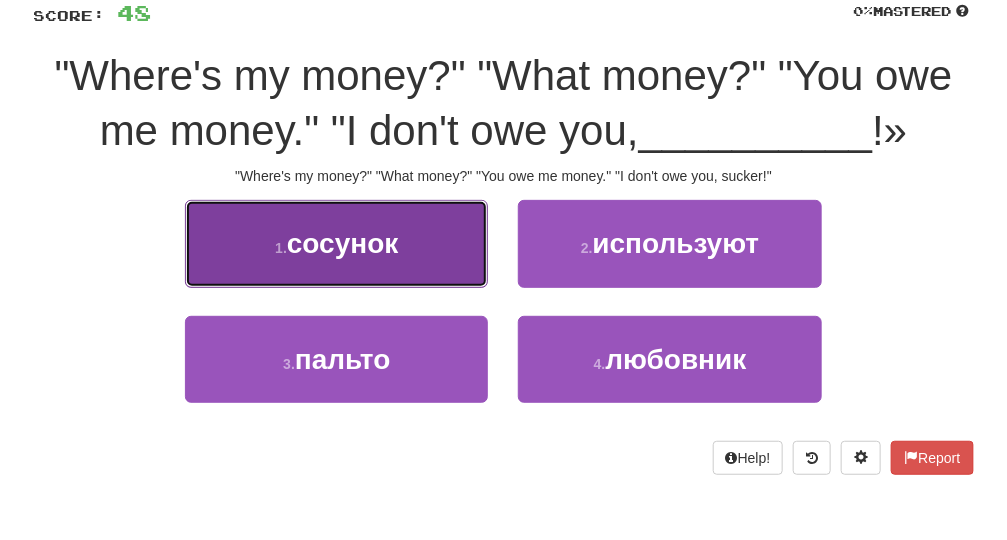 click on "1 .  сосунок" at bounding box center [336, 243] 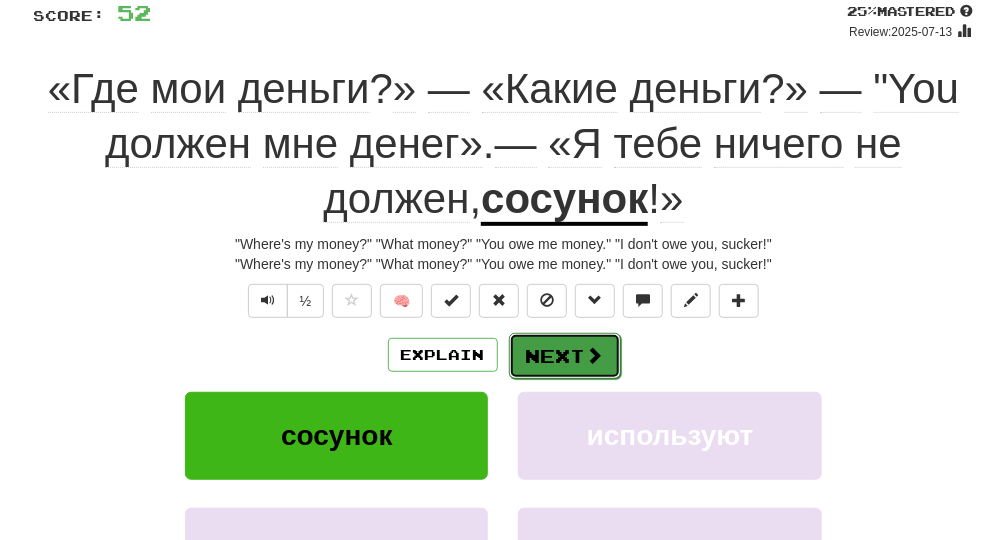 click on "Next" at bounding box center (565, 356) 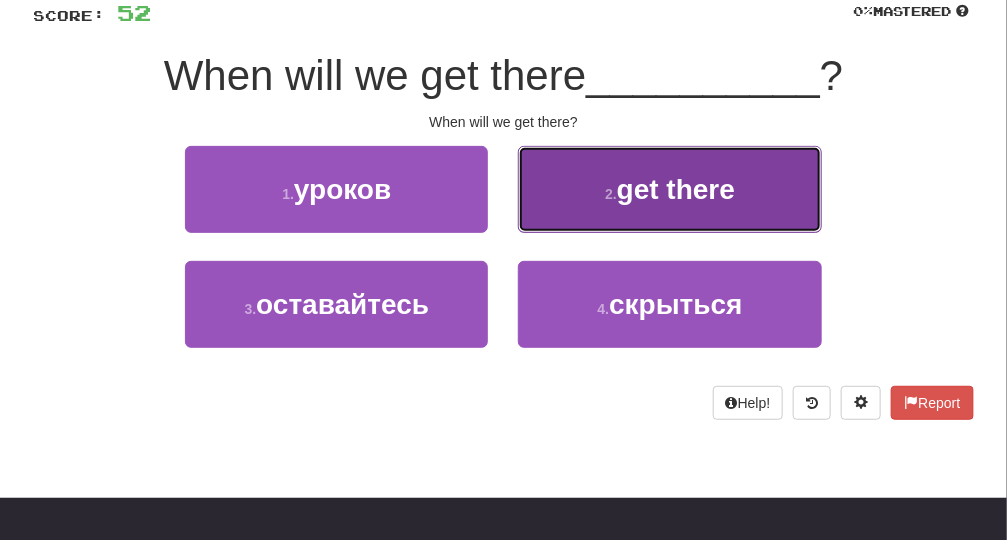 click on "get there" at bounding box center [669, 189] 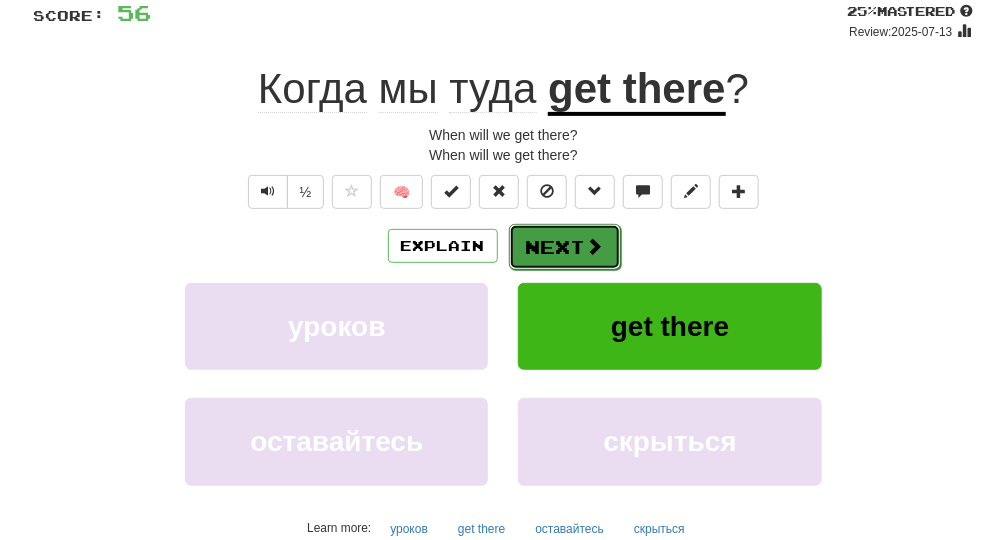 click on "Next" at bounding box center (565, 247) 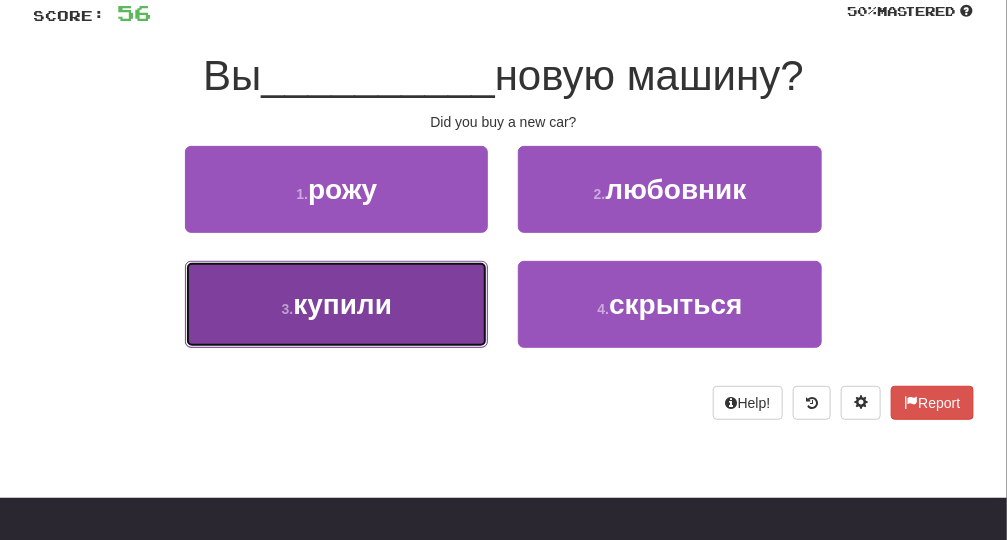 click on "3 .  купили" at bounding box center (336, 304) 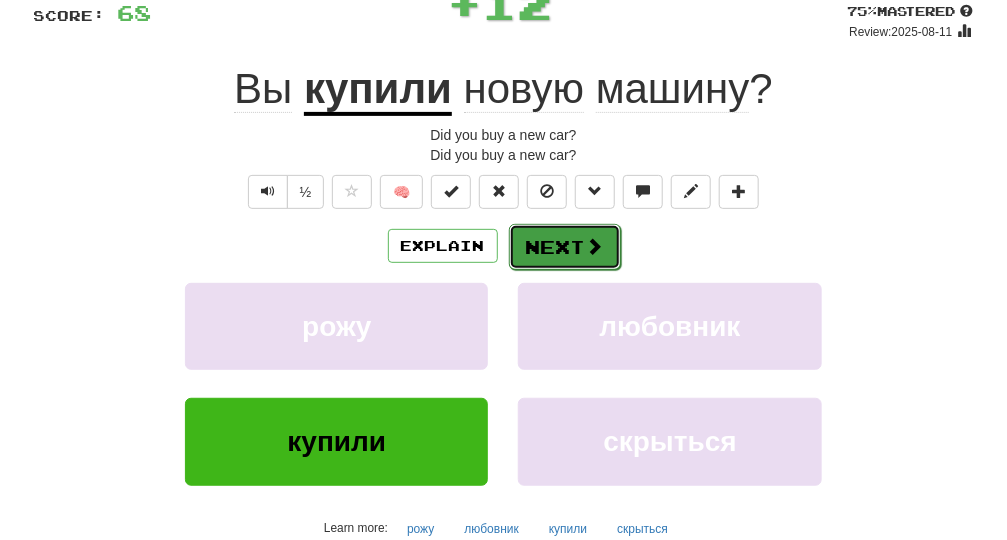 click on "Next" at bounding box center [565, 247] 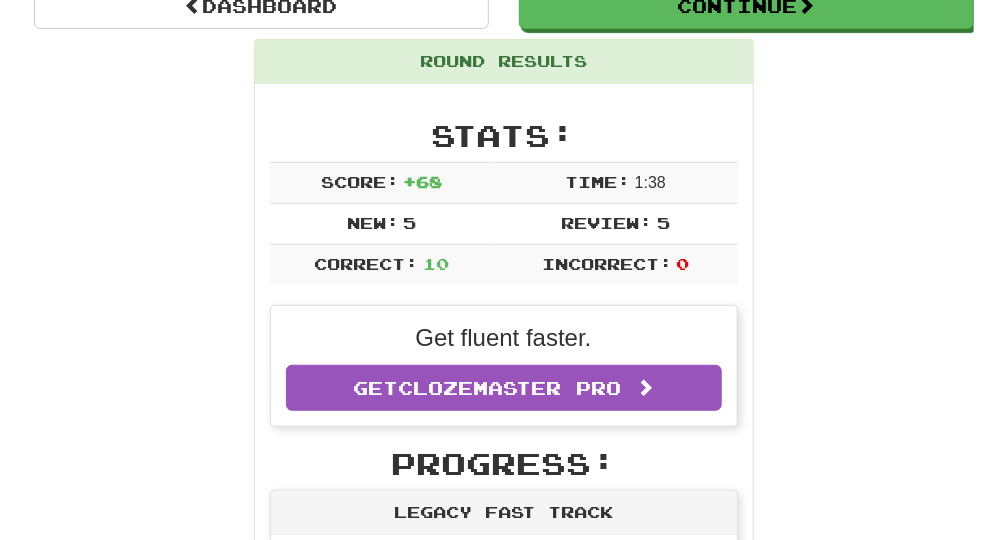 scroll, scrollTop: 237, scrollLeft: 0, axis: vertical 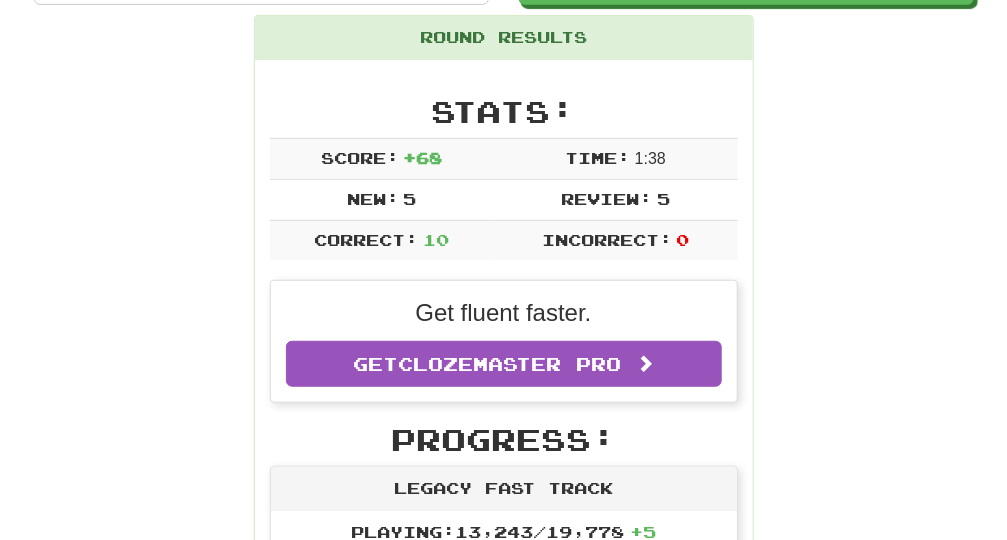 click on "Incorrect:" at bounding box center [607, 239] 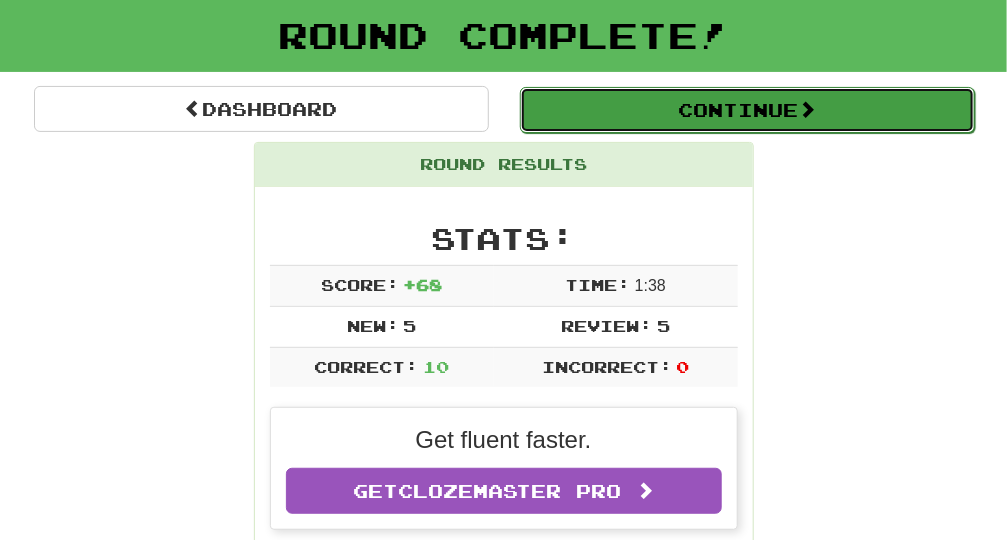 click on "Continue" at bounding box center (747, 110) 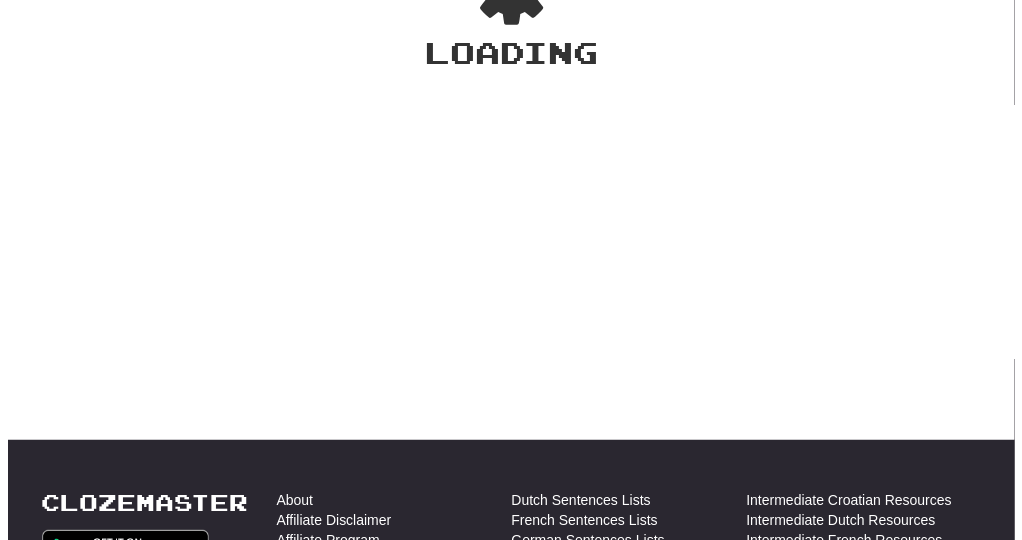 scroll, scrollTop: 110, scrollLeft: 0, axis: vertical 